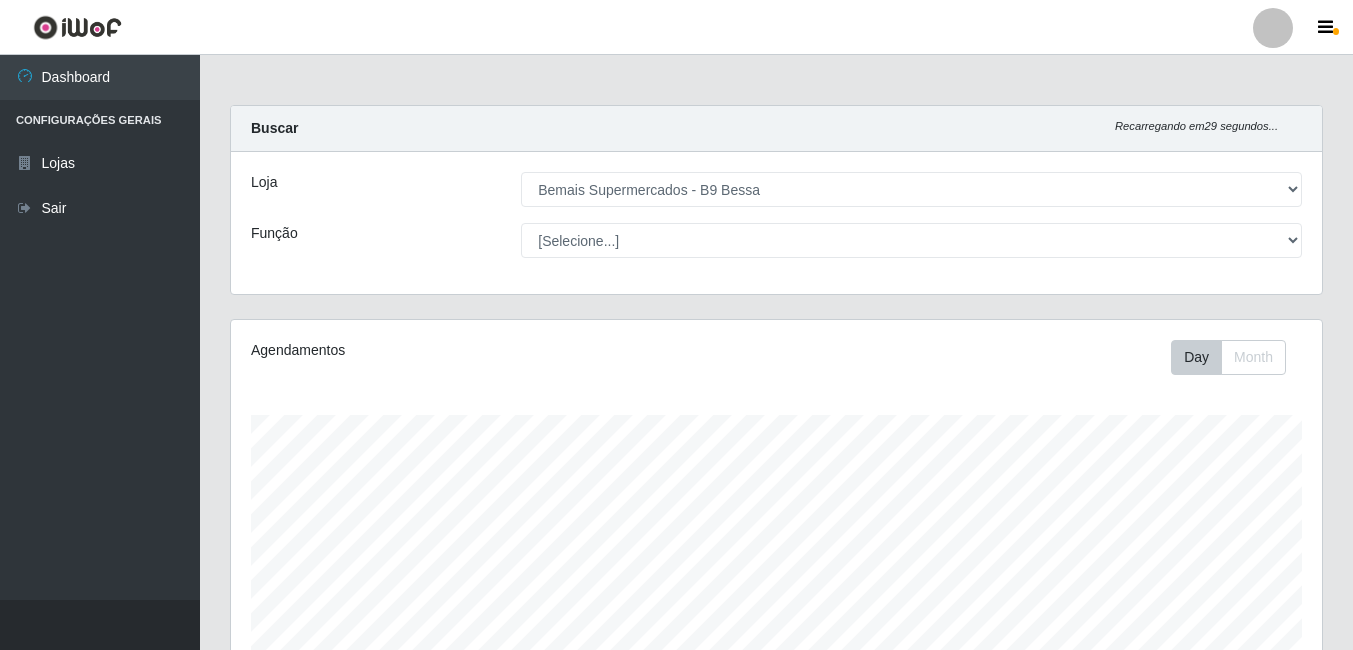select on "410" 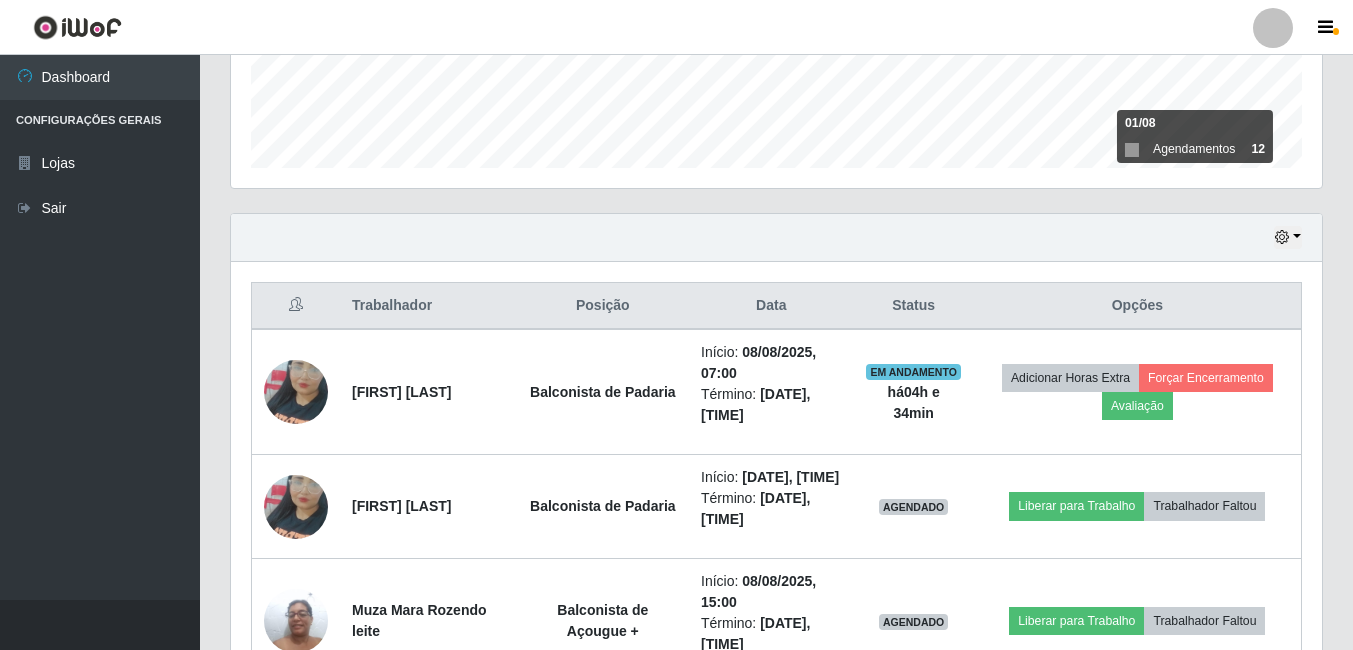 scroll, scrollTop: 547, scrollLeft: 0, axis: vertical 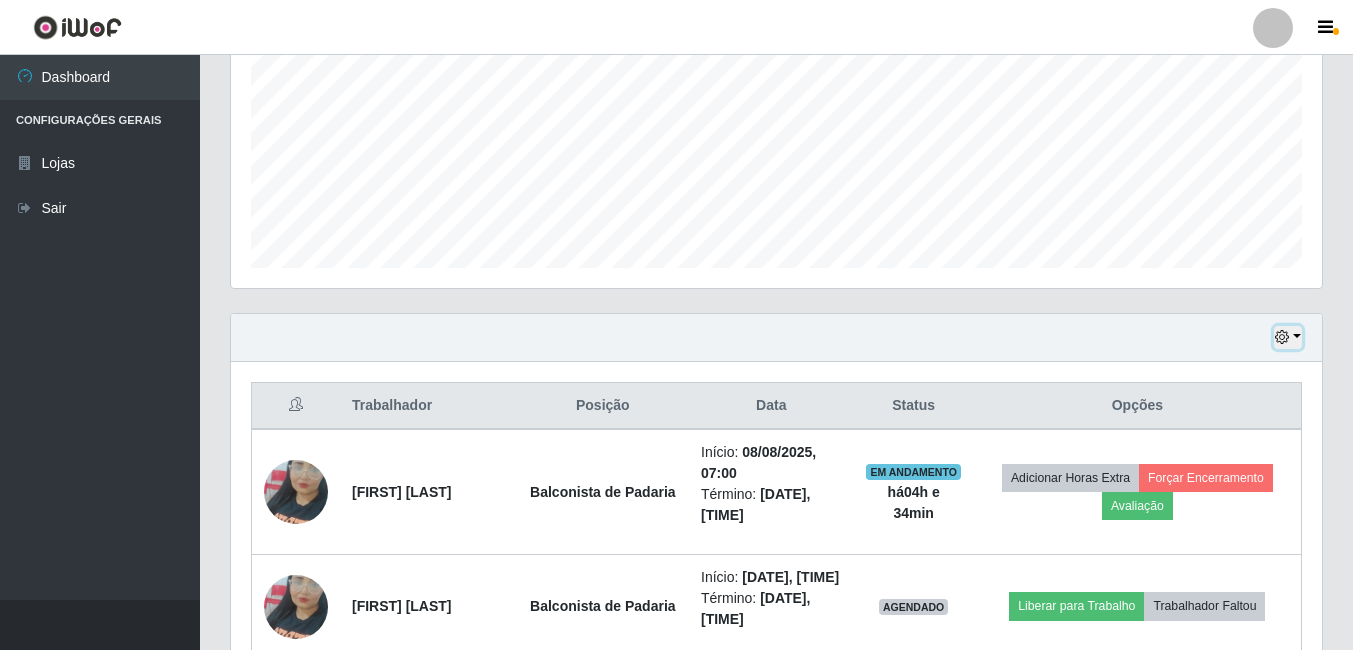 click at bounding box center [1288, 337] 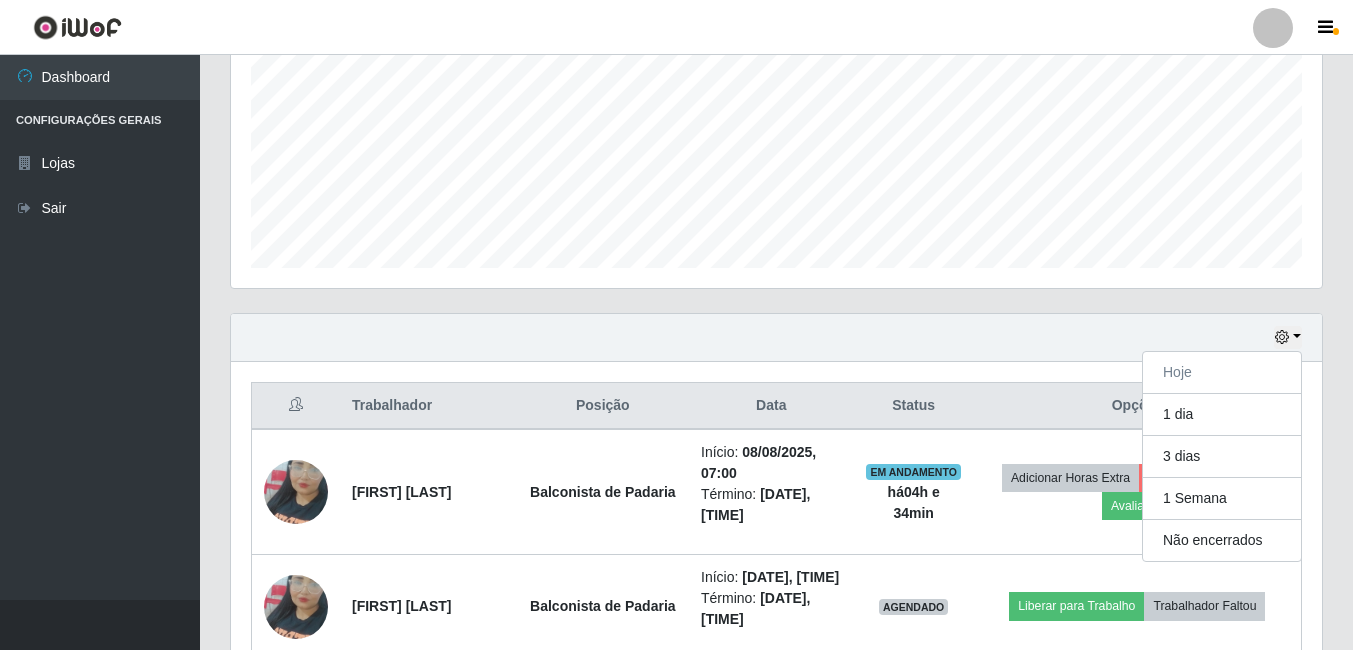 click on "Trabalhador Posição Data Status Opções [FIRST] [LAST] Balconista de Padaria    Início:   [DATE], [TIME] Término:   [DATE], [TIME] EM ANDAMENTO há  04 h e   34  min   Adicionar Horas Extra Forçar Encerramento Avaliação [FIRST] [LAST] Balconista de Padaria    Início:   [DATE], [TIME] Término:   [DATE], [TIME] AGENDADO Liberar para Trabalho Trabalhador Faltou [FIRST] [LAST] [LAST] Balconista de Açougue +   Início:   [DATE], [TIME] Término:   [DATE], [TIME] AGENDADO Liberar para Trabalho Trabalhador Faltou [FIRST] [LAST] [LAST]  Balconista de Açougue +   Início:   [DATE], [TIME] Término:   [DATE], [TIME] AGENDADO Liberar para Trabalho Trabalhador Faltou [FIRST] de [LAST] [LAST] Balconista de Açougue    Início:   [DATE], [TIME] Término:   [DATE], [TIME] AGENDADO Liberar para Trabalho Trabalhador Faltou" at bounding box center (776, 708) 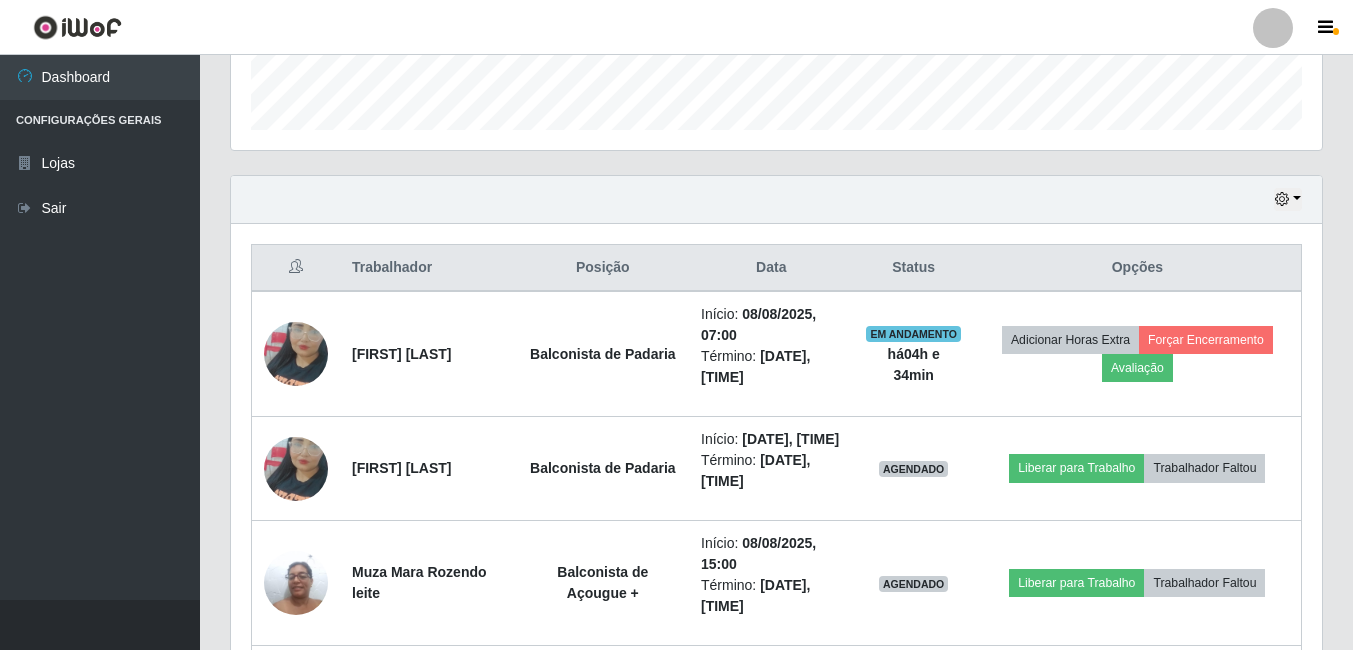 scroll, scrollTop: 547, scrollLeft: 0, axis: vertical 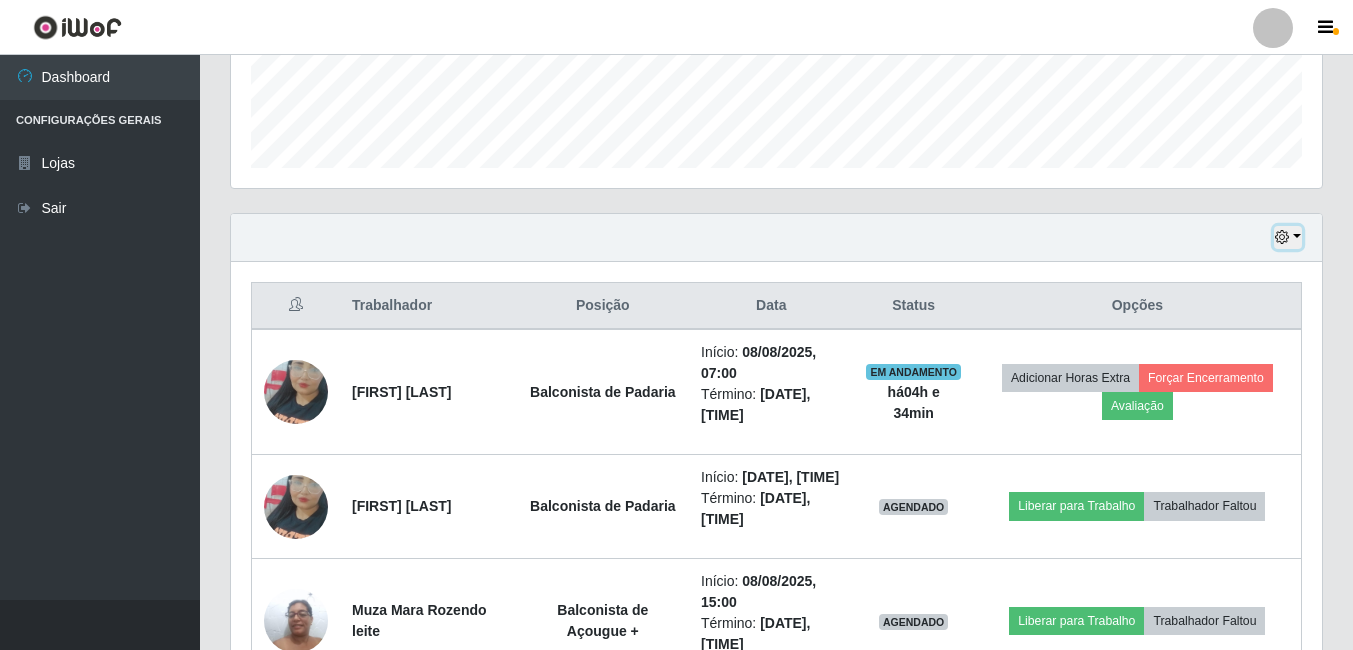 click at bounding box center [1288, 237] 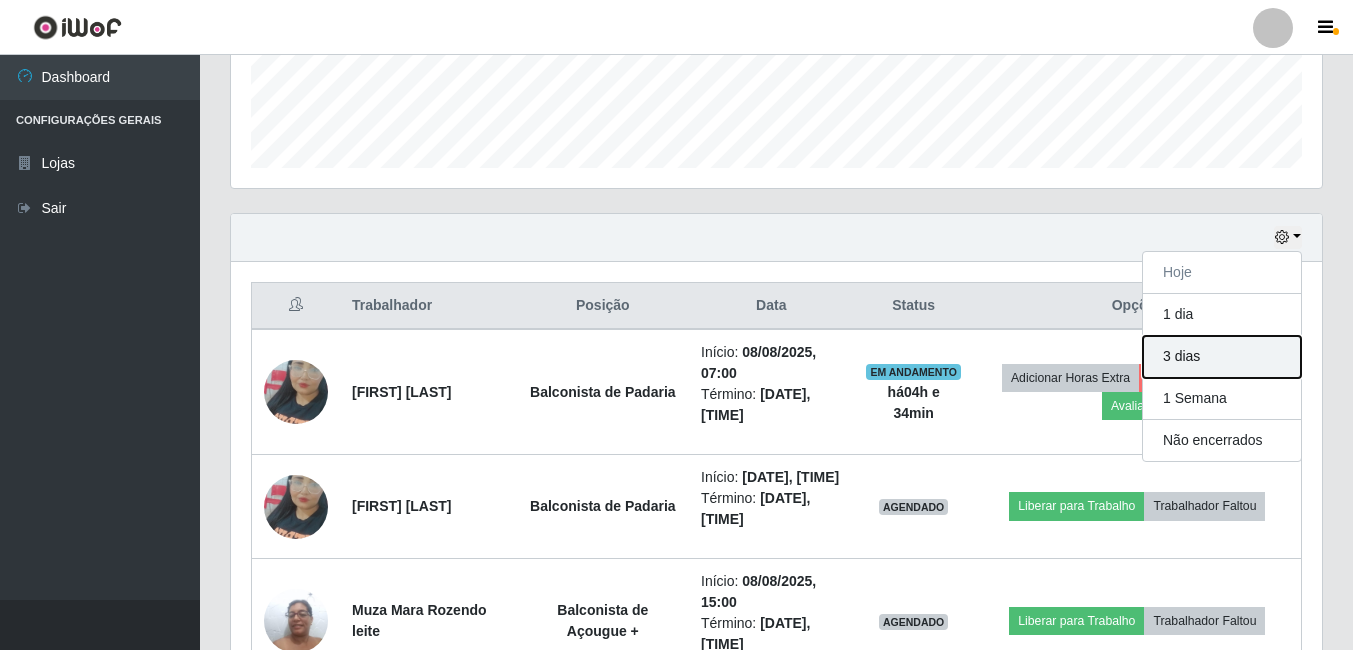 click on "3 dias" at bounding box center (1222, 357) 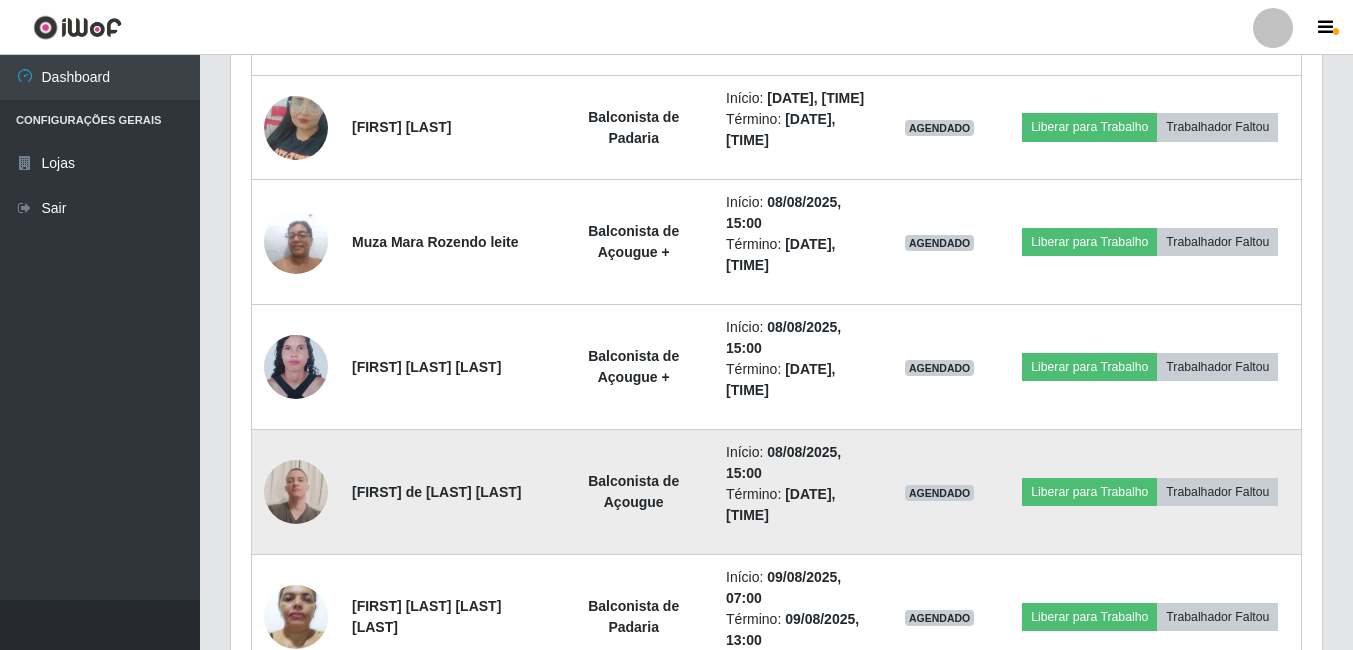 scroll, scrollTop: 947, scrollLeft: 0, axis: vertical 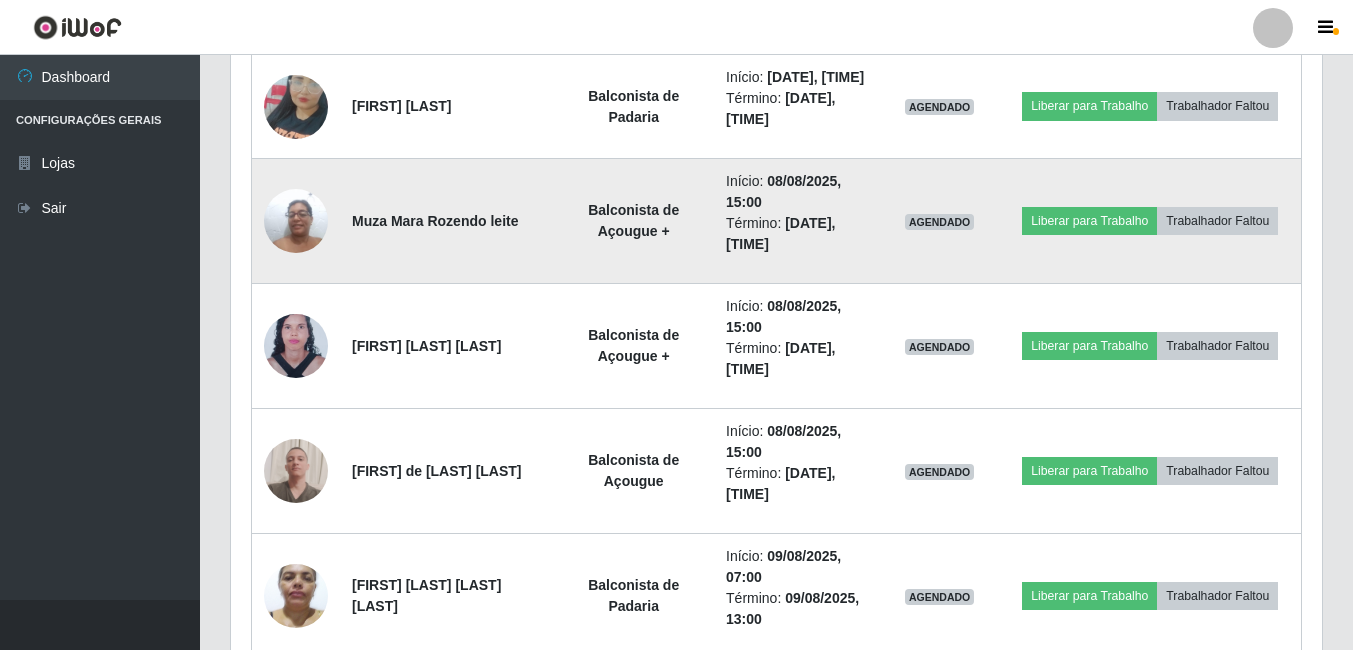 click at bounding box center [296, 220] 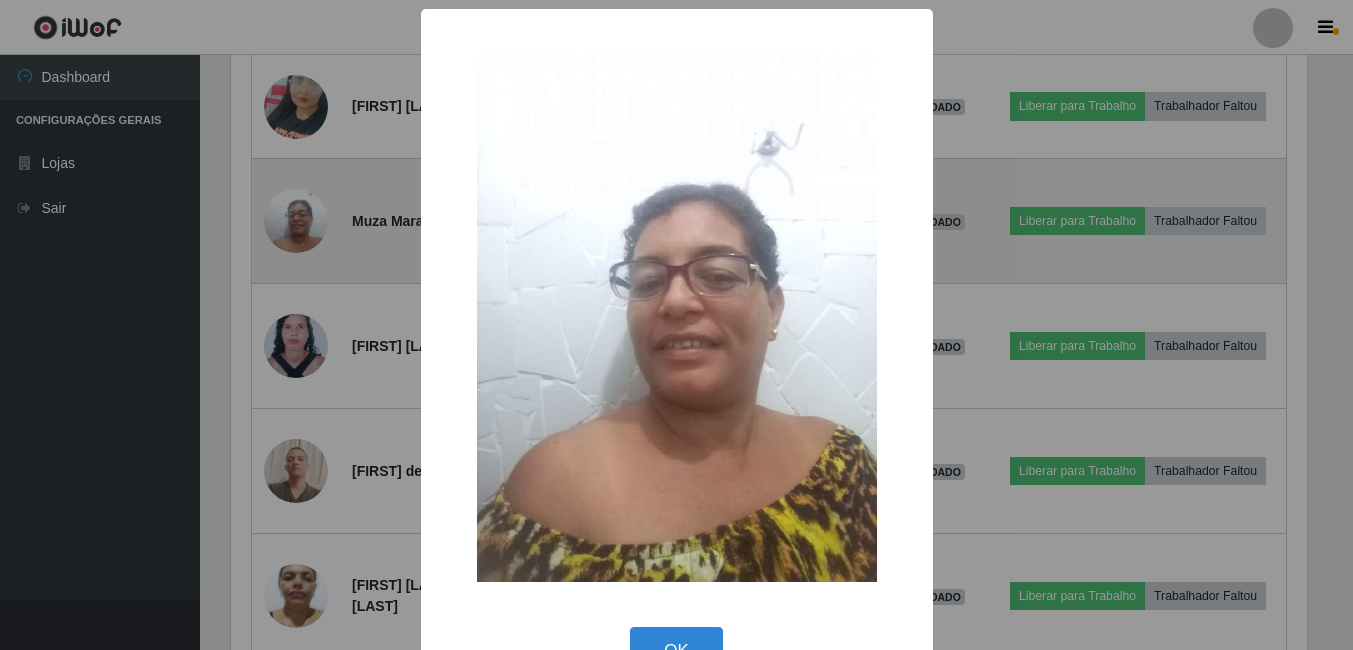 scroll, scrollTop: 999585, scrollLeft: 998919, axis: both 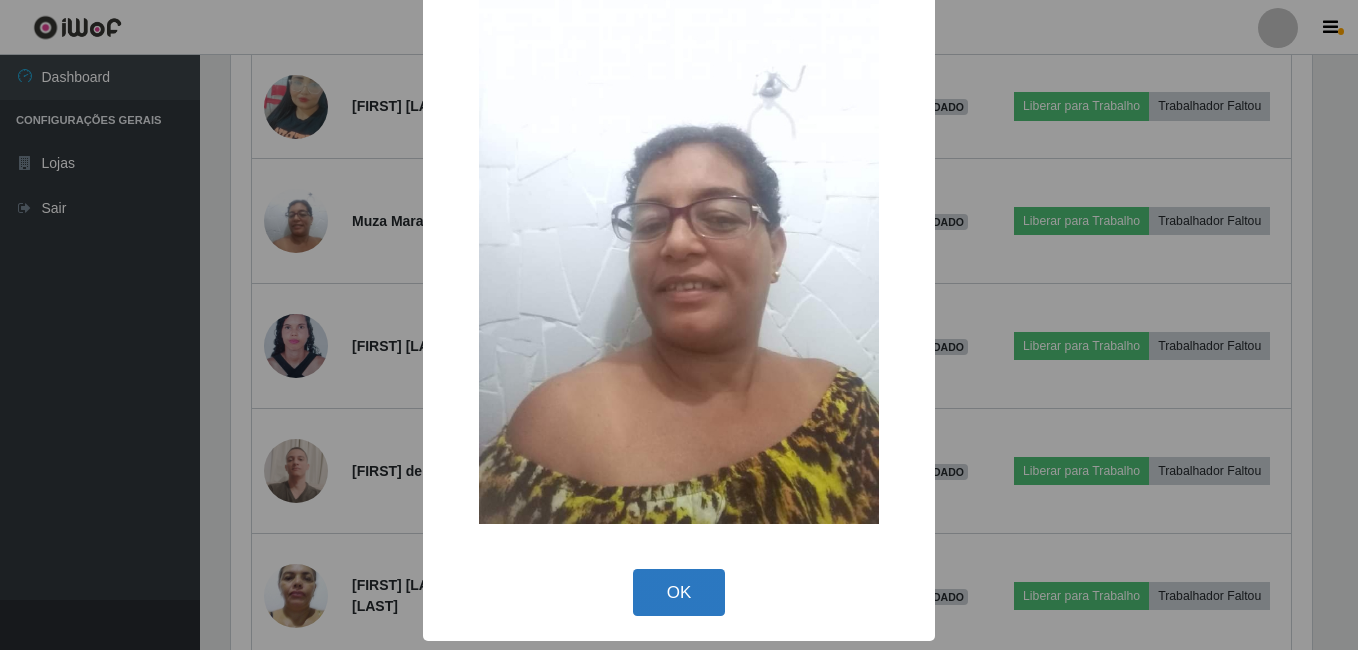 click on "OK" at bounding box center (679, 592) 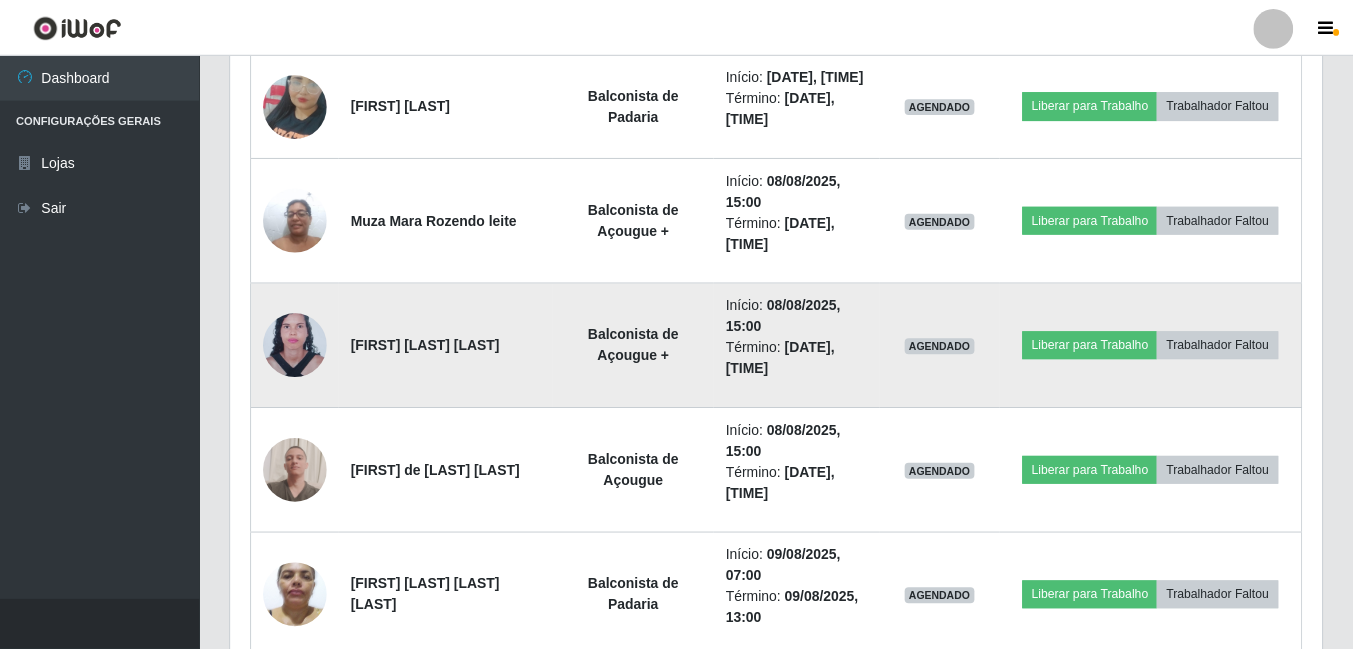 scroll, scrollTop: 999585, scrollLeft: 998909, axis: both 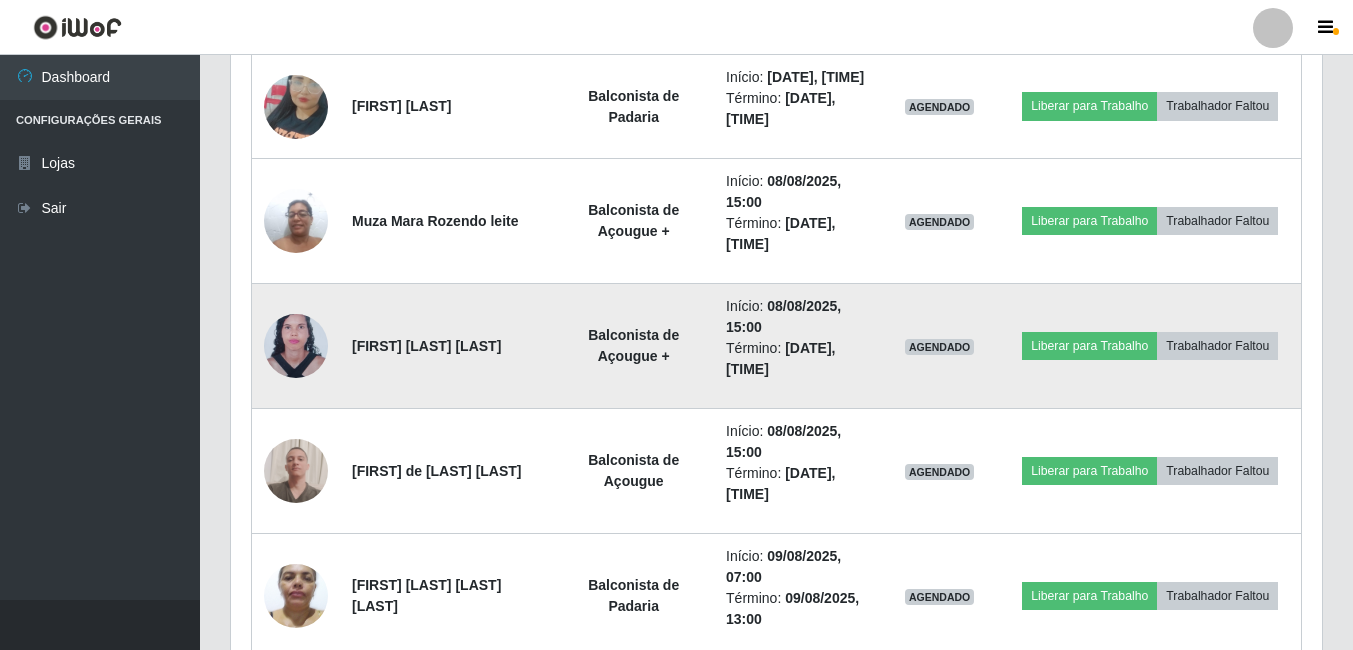 click at bounding box center [296, 346] 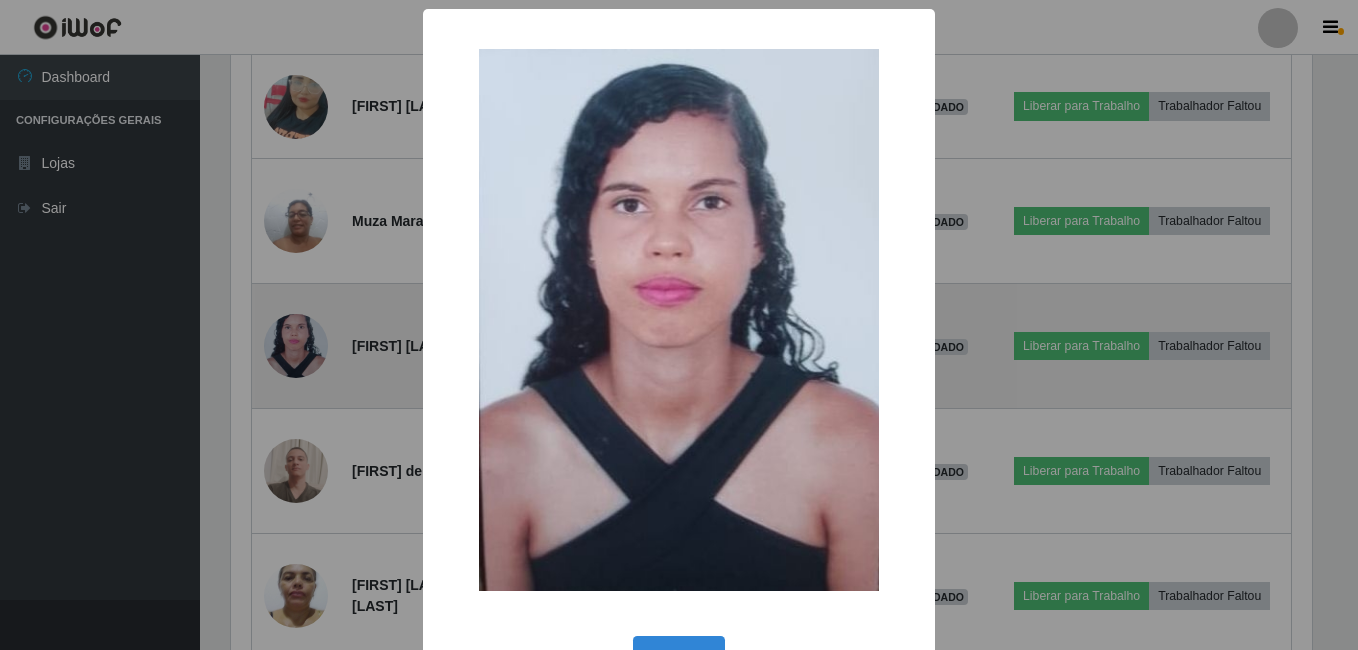 scroll, scrollTop: 999585, scrollLeft: 998919, axis: both 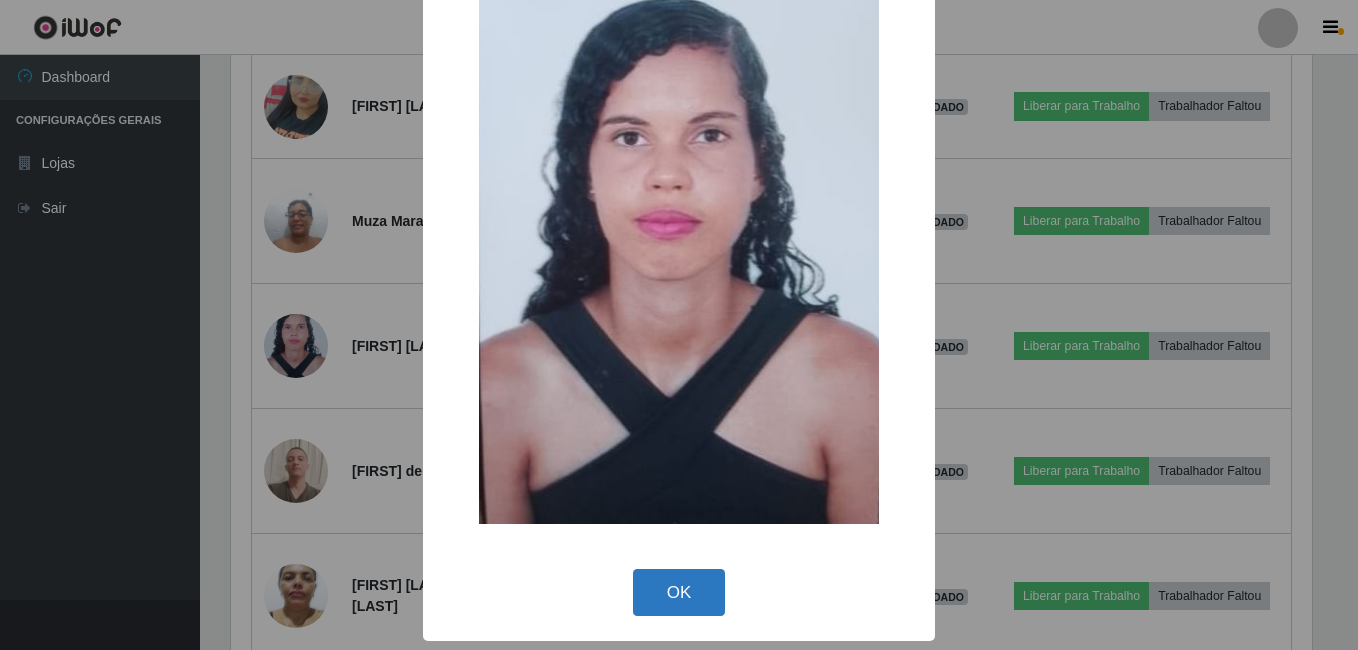 click on "OK" at bounding box center (679, 592) 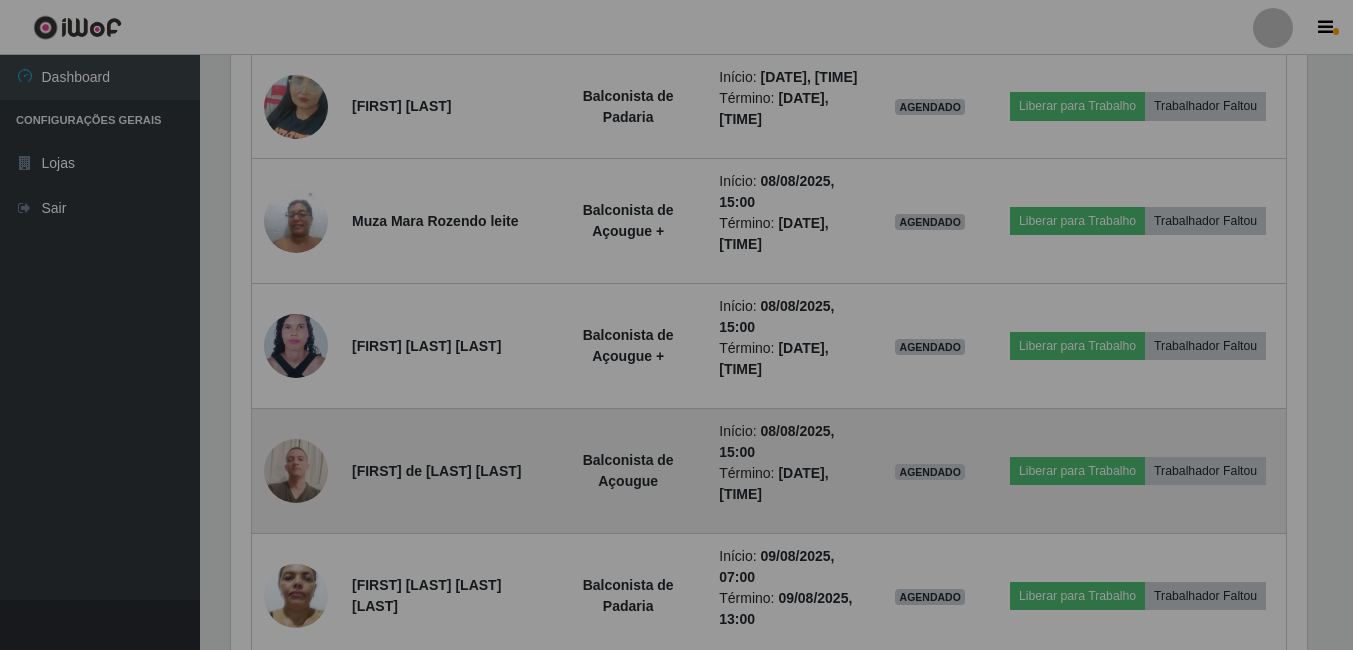 scroll, scrollTop: 999585, scrollLeft: 998909, axis: both 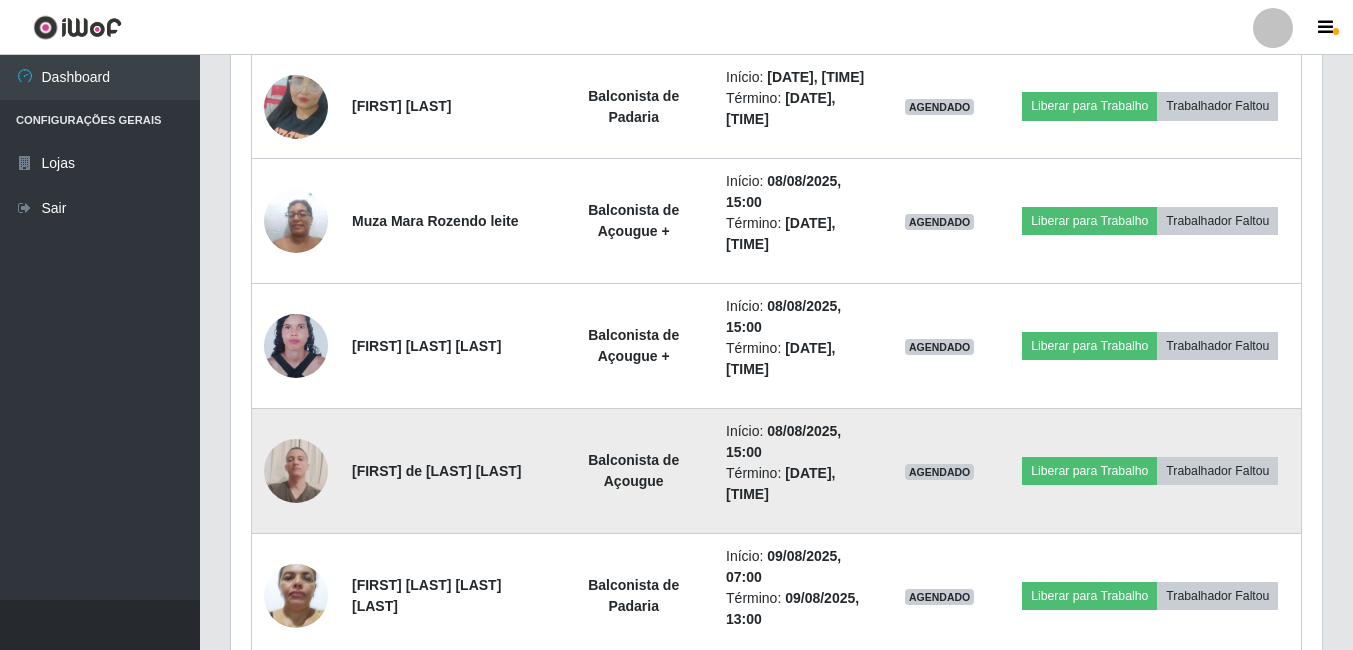 click at bounding box center [296, 471] 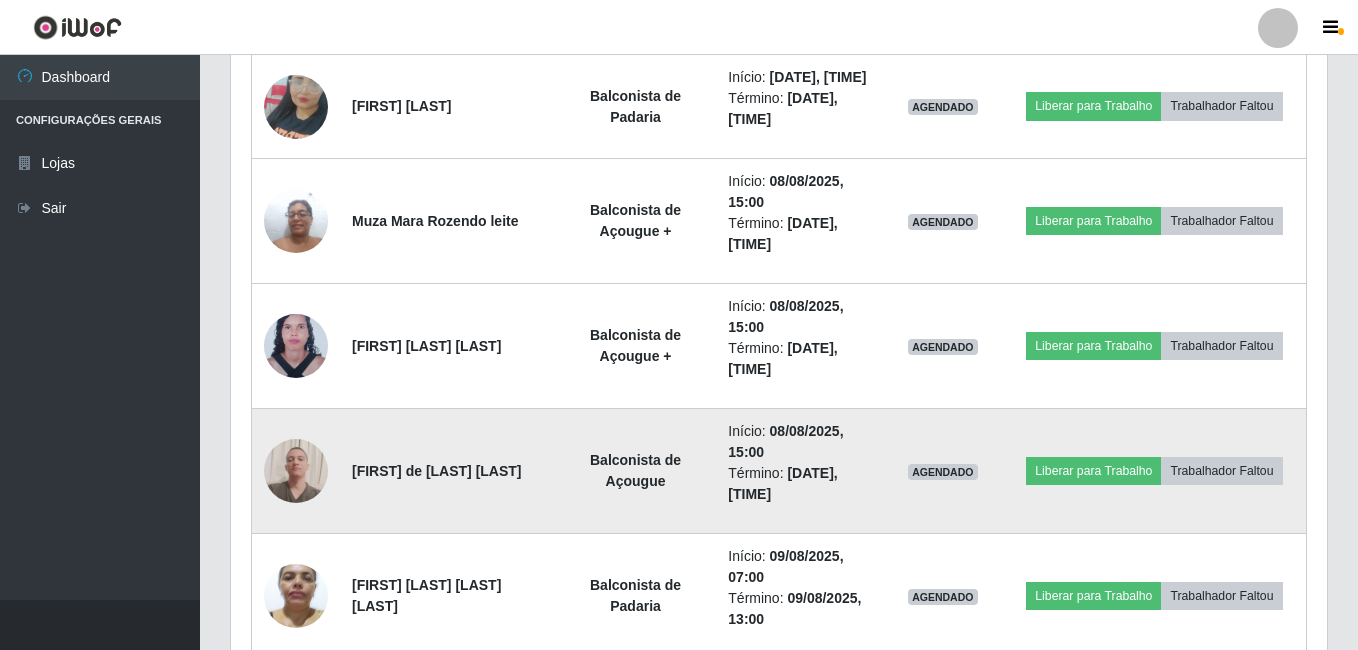 scroll, scrollTop: 999585, scrollLeft: 998919, axis: both 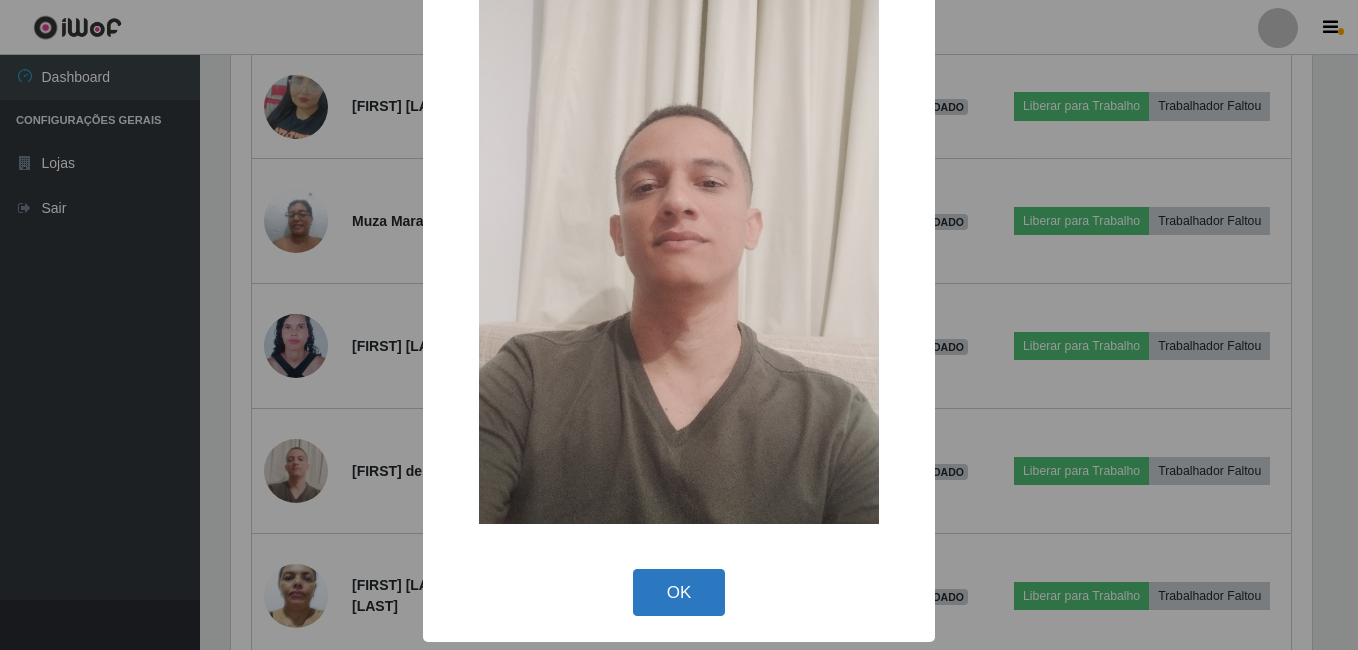 click on "OK" at bounding box center [679, 592] 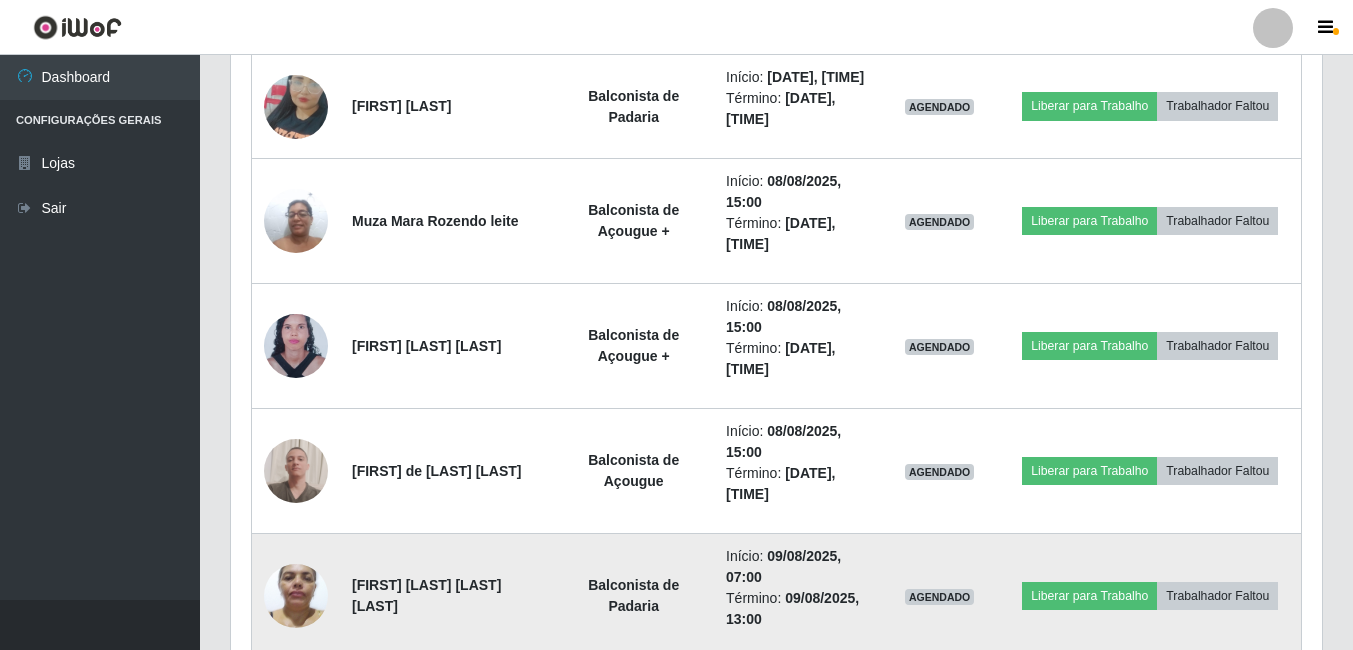 scroll, scrollTop: 999585, scrollLeft: 998909, axis: both 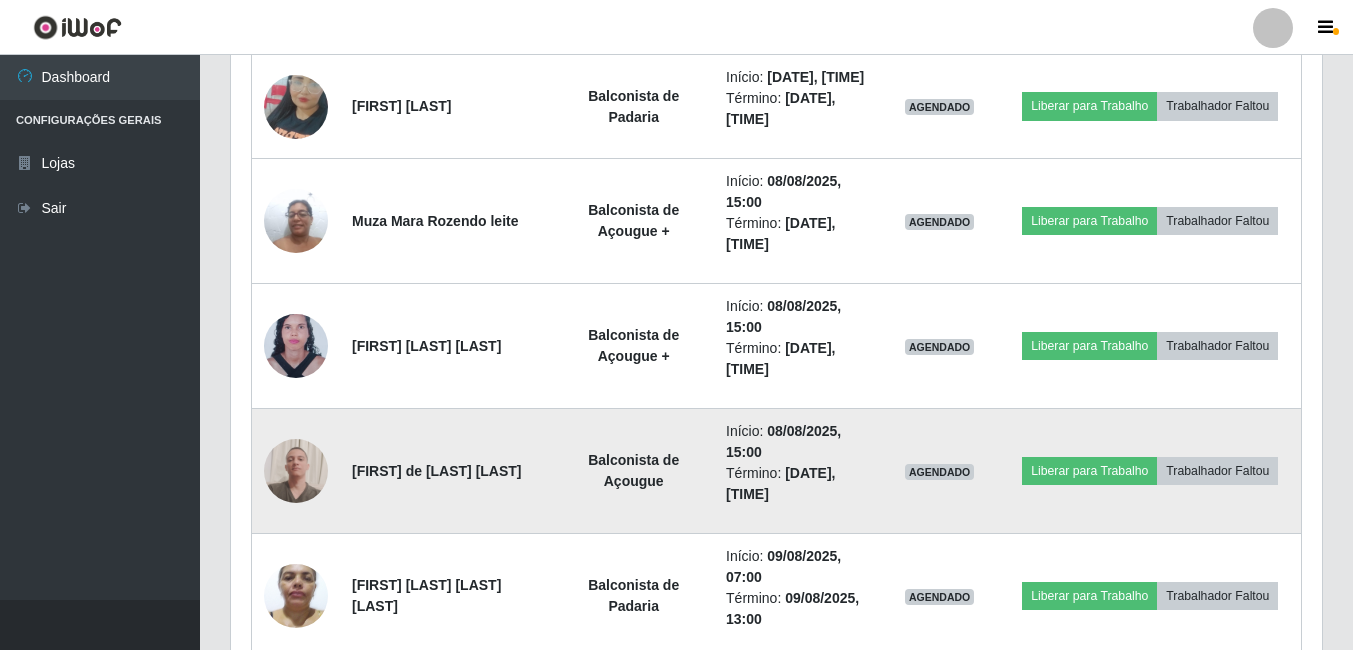 click at bounding box center (296, 471) 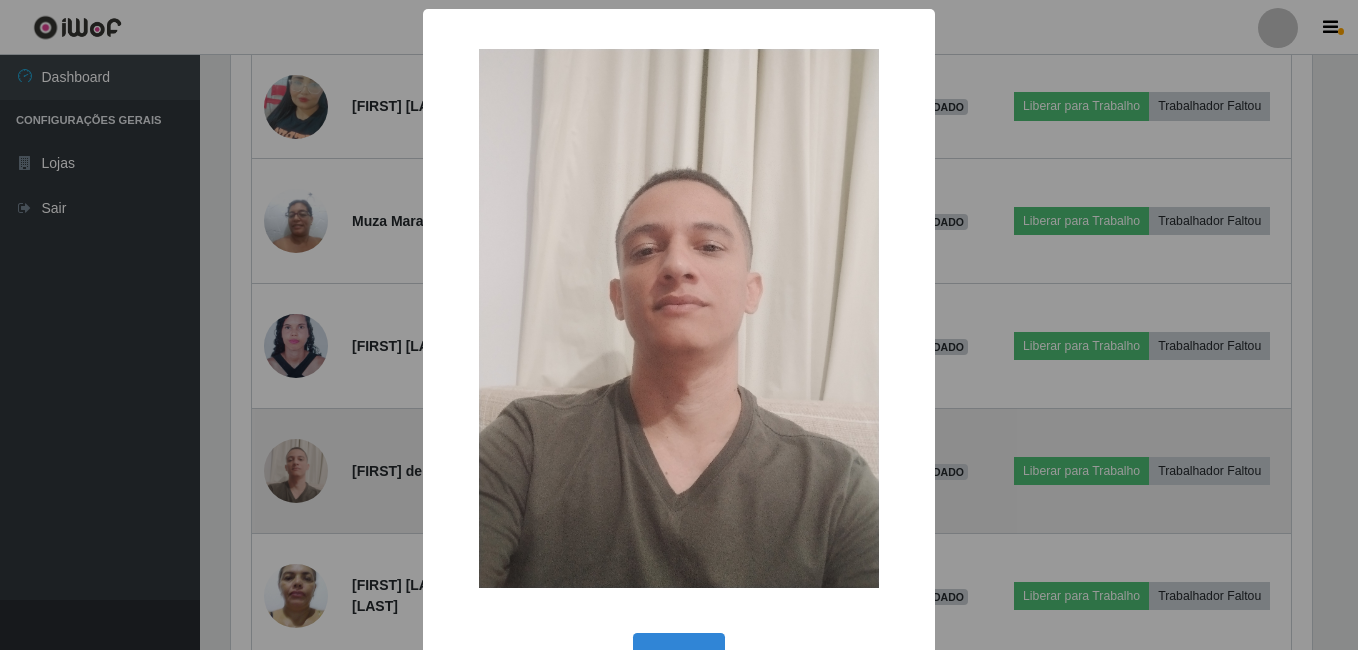 scroll, scrollTop: 999585, scrollLeft: 998919, axis: both 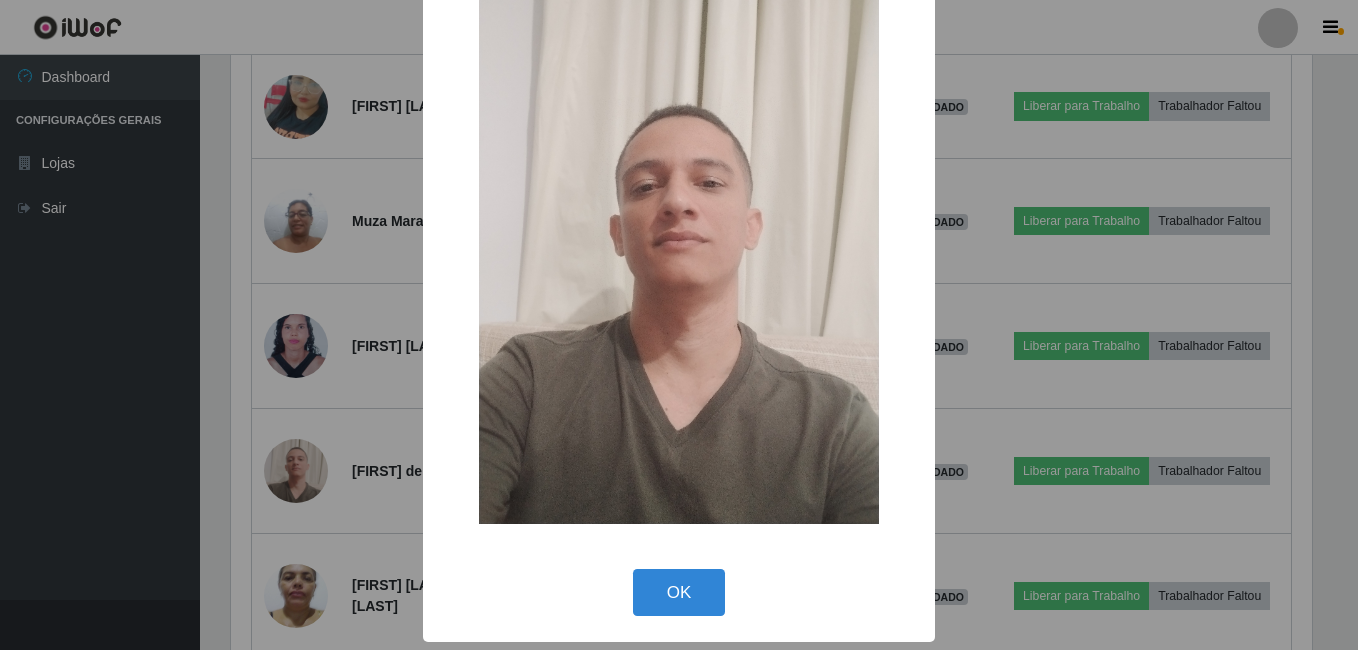 drag, startPoint x: 680, startPoint y: 584, endPoint x: 674, endPoint y: 572, distance: 13.416408 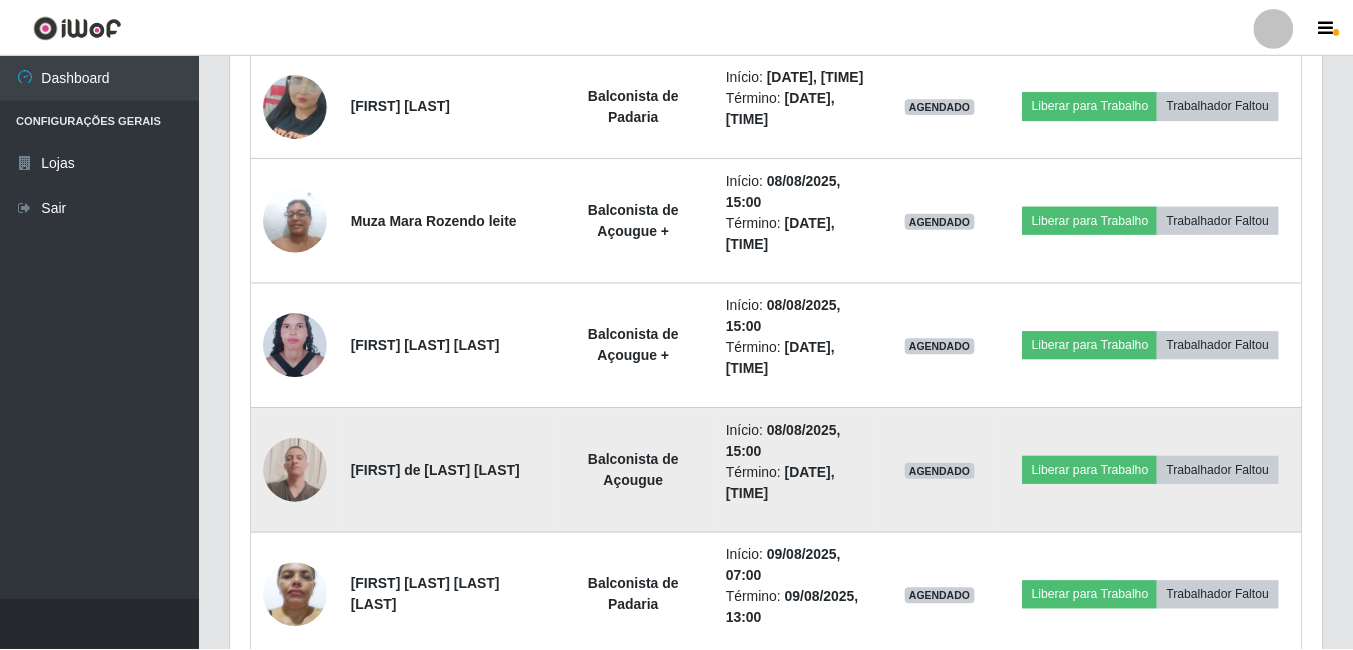 scroll, scrollTop: 999585, scrollLeft: 998909, axis: both 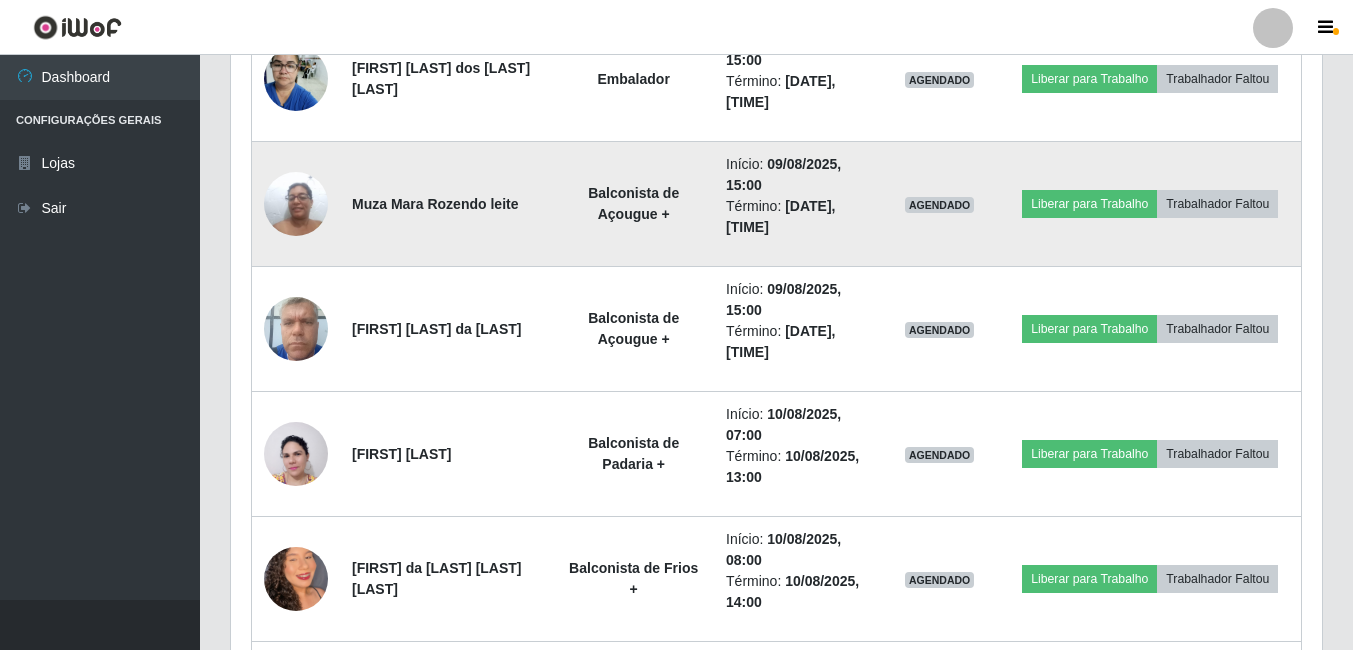 click at bounding box center (296, 203) 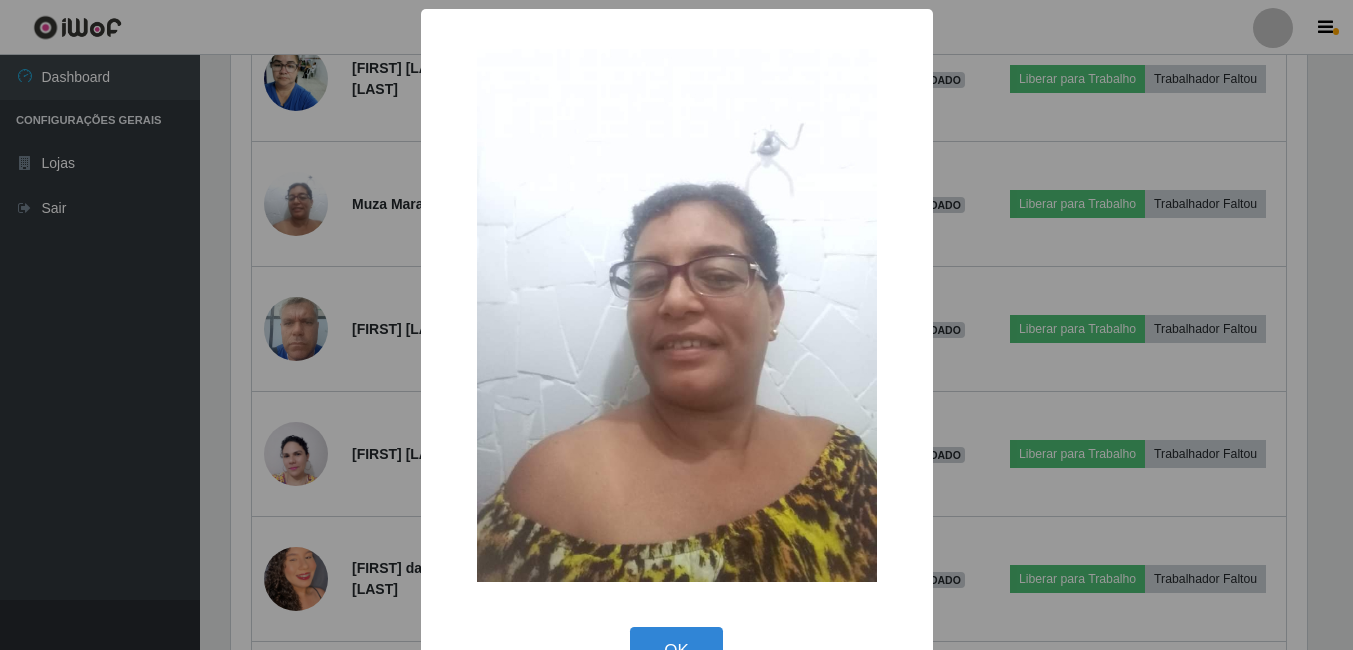 scroll, scrollTop: 999585, scrollLeft: 998919, axis: both 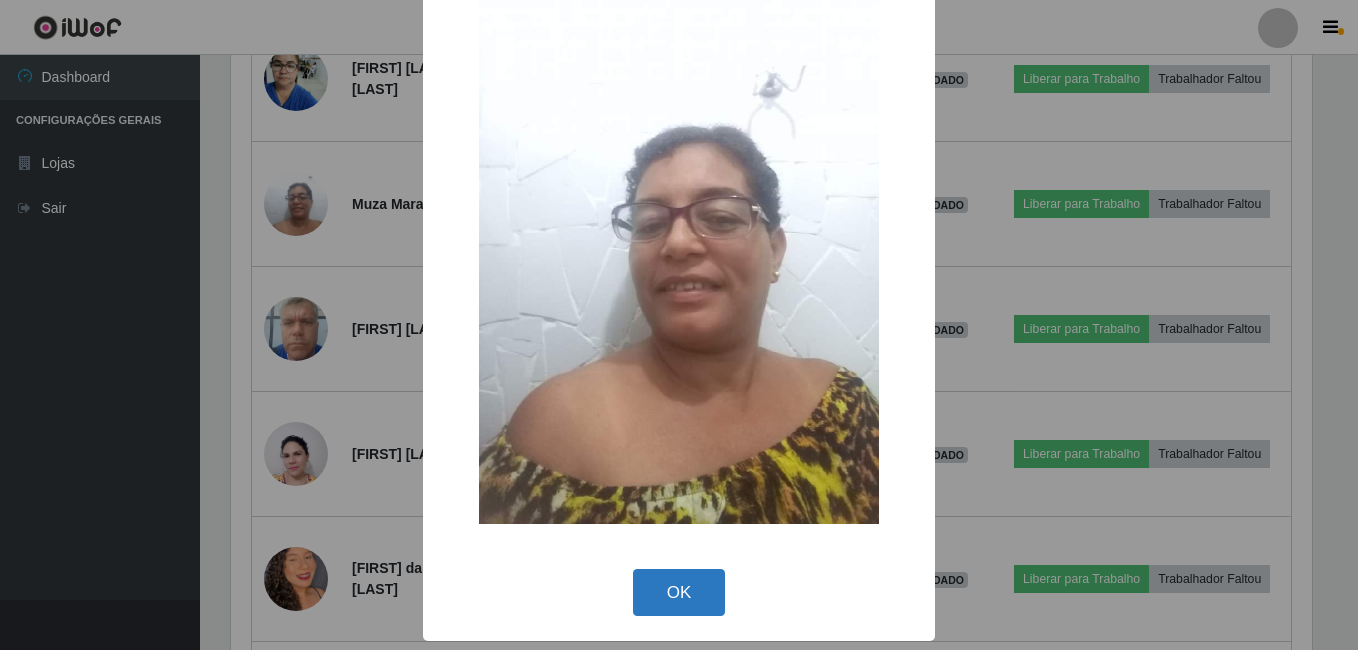 click on "OK" at bounding box center [679, 592] 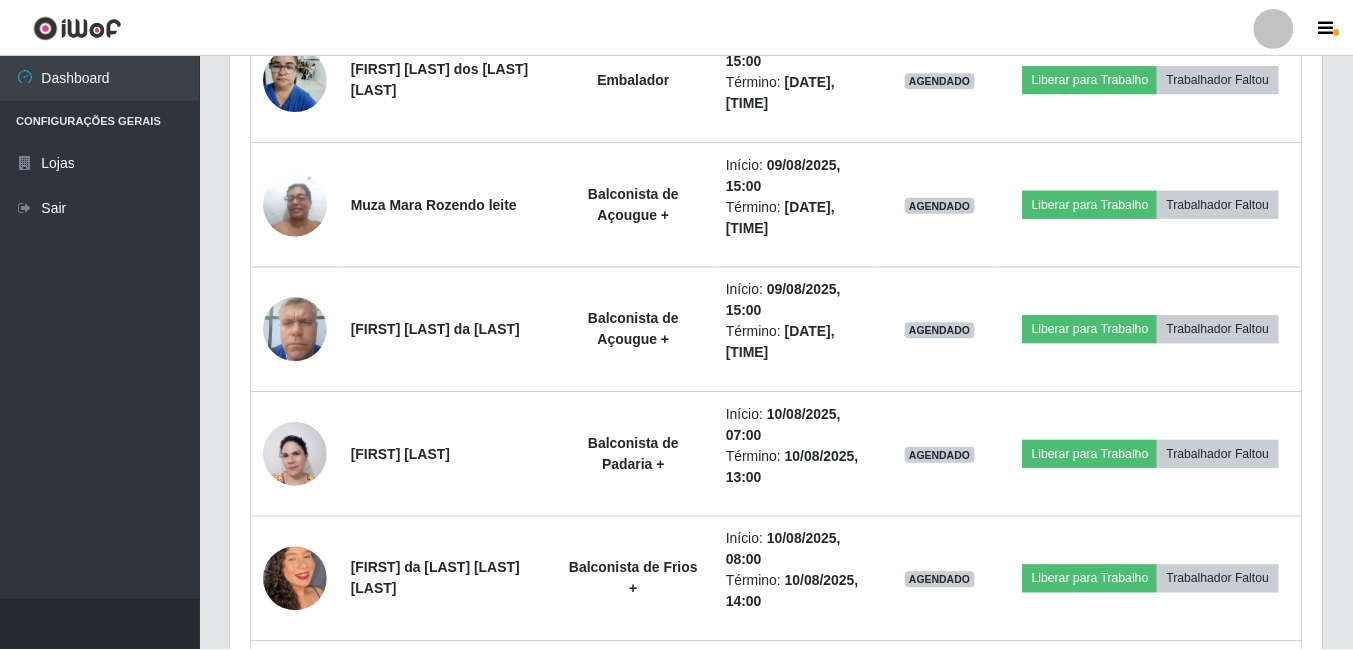 scroll, scrollTop: 999585, scrollLeft: 998909, axis: both 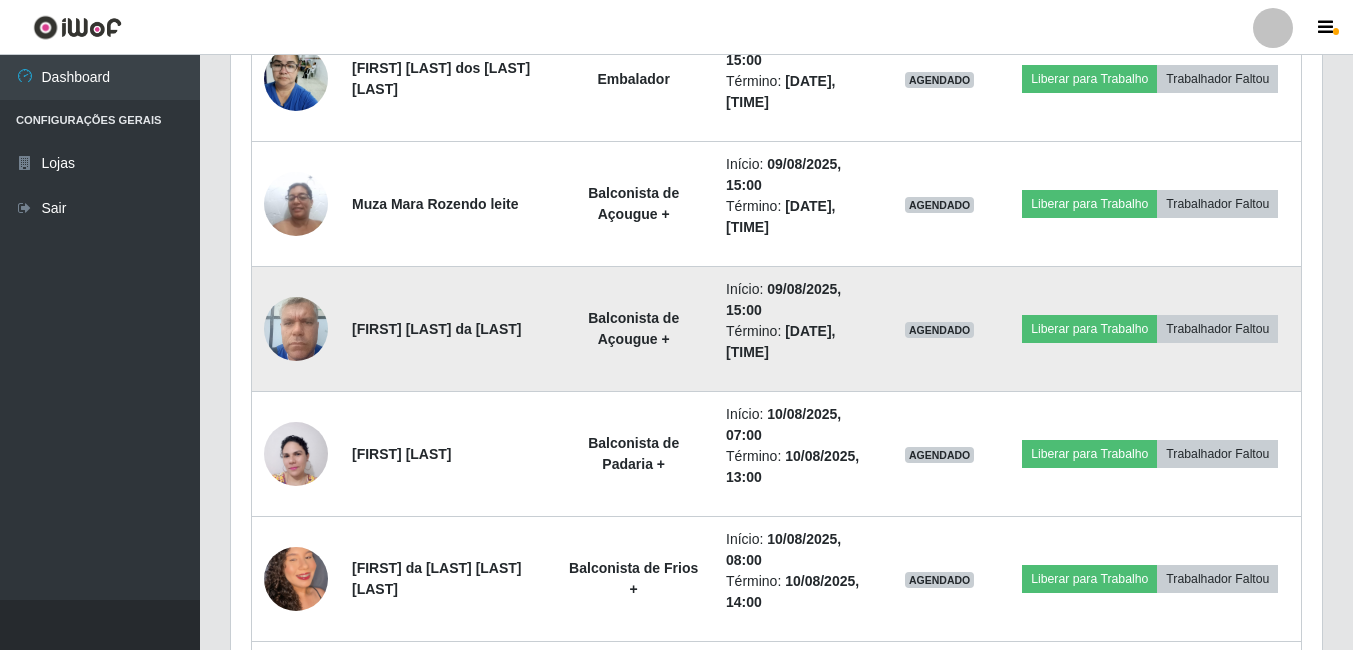 click at bounding box center [296, 328] 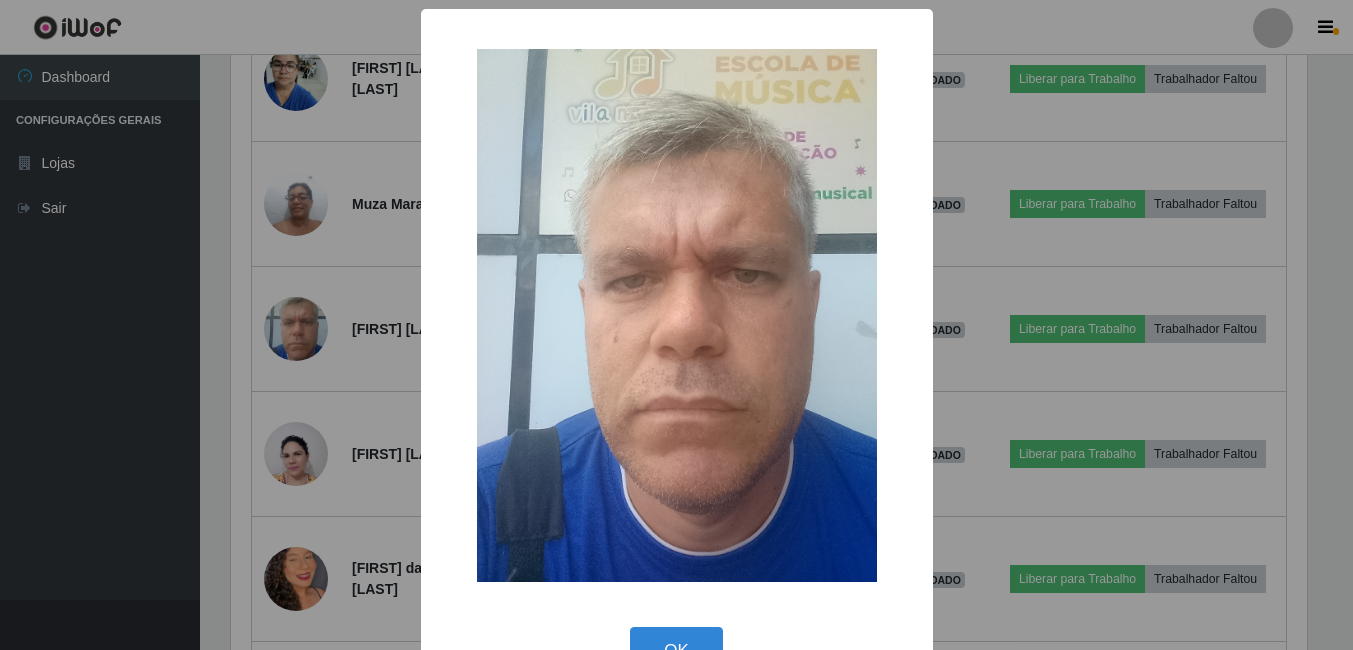 scroll 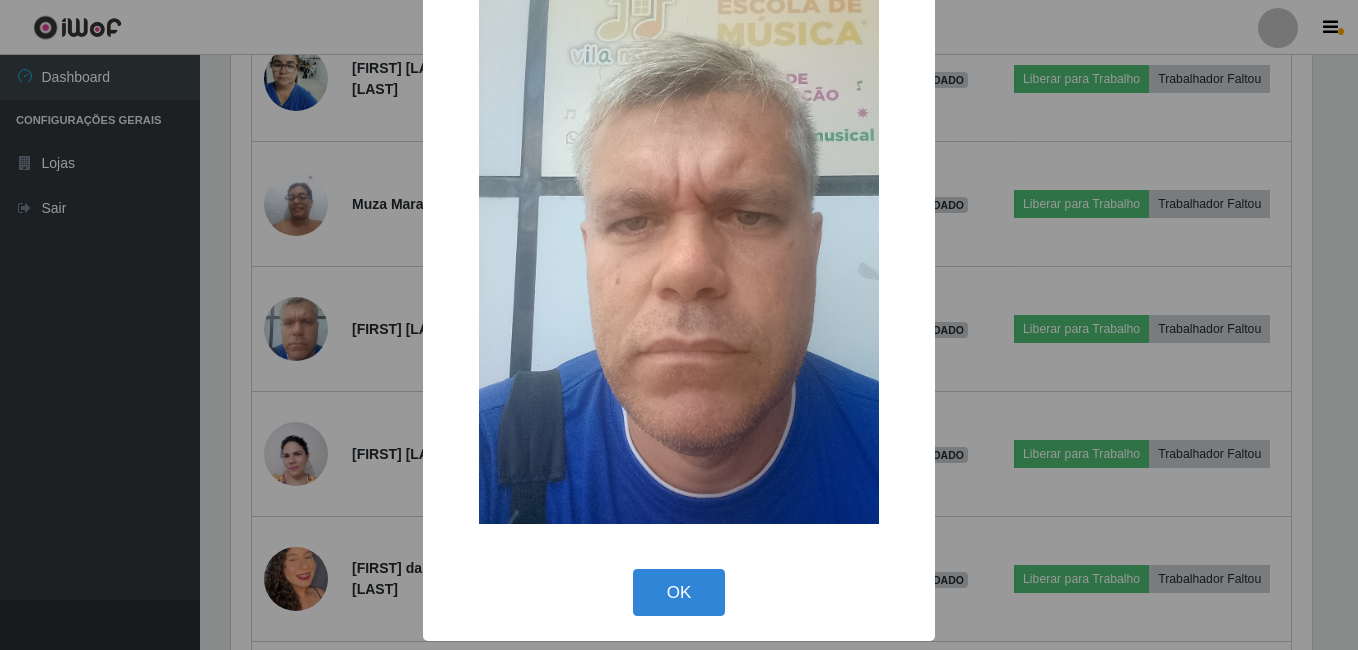 click on "OK" at bounding box center [679, 592] 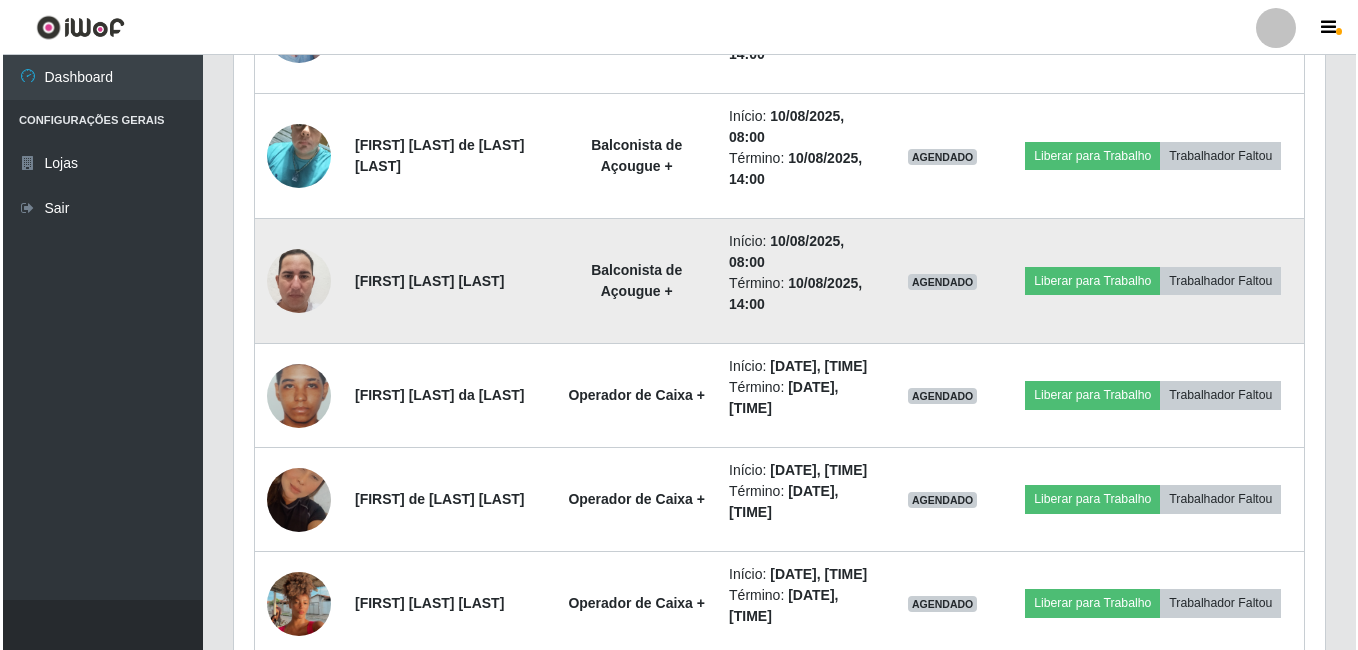 scroll, scrollTop: 2672, scrollLeft: 0, axis: vertical 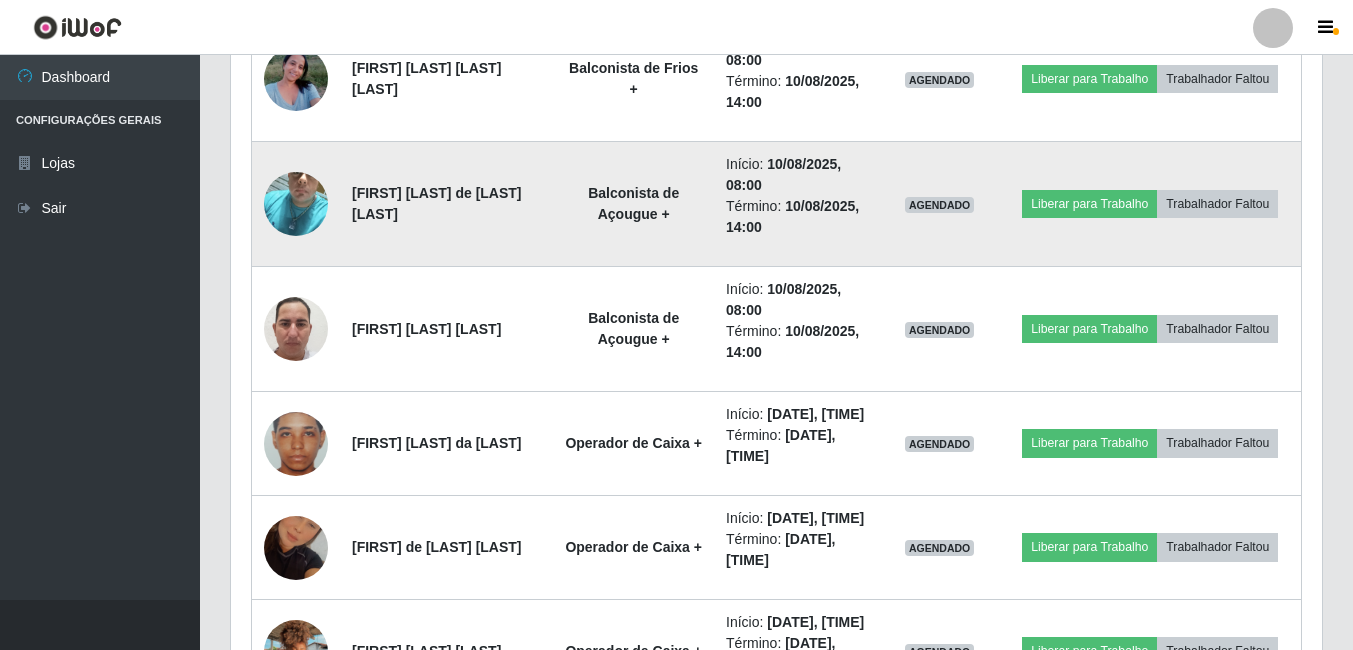 click at bounding box center [296, 204] 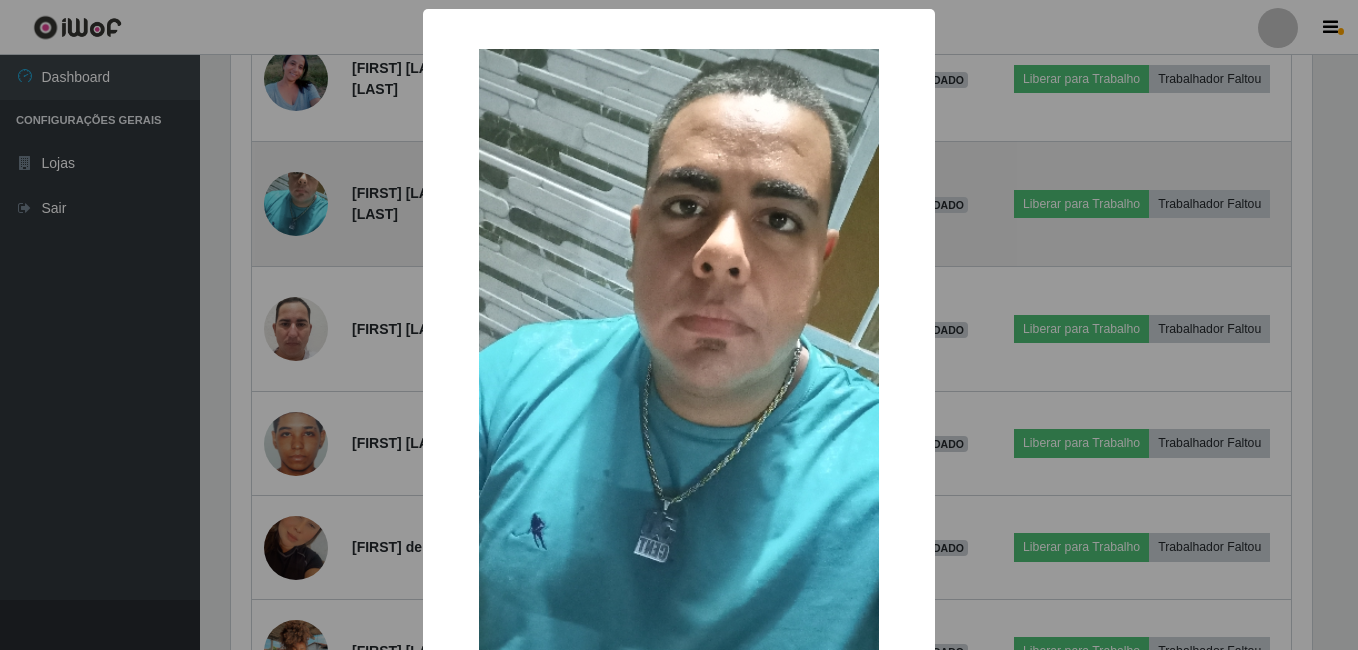 scroll, scrollTop: 999585, scrollLeft: 998919, axis: both 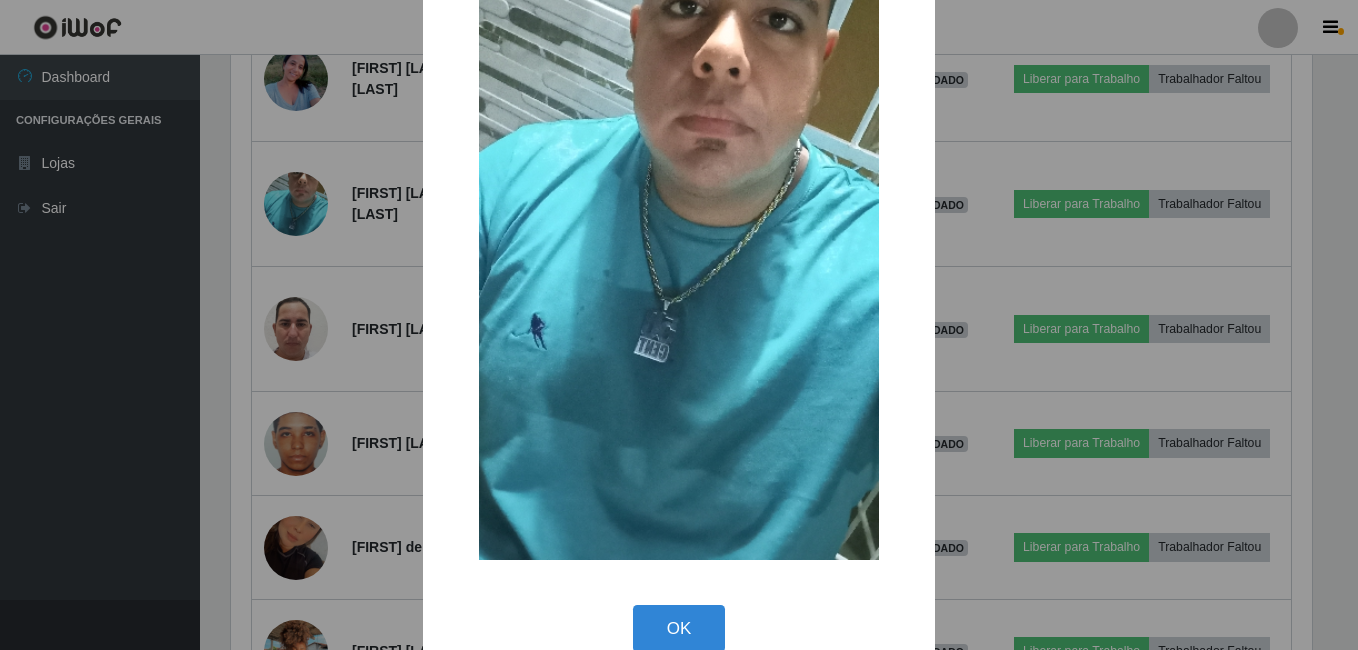click on "× OK Cancel" at bounding box center [679, 243] 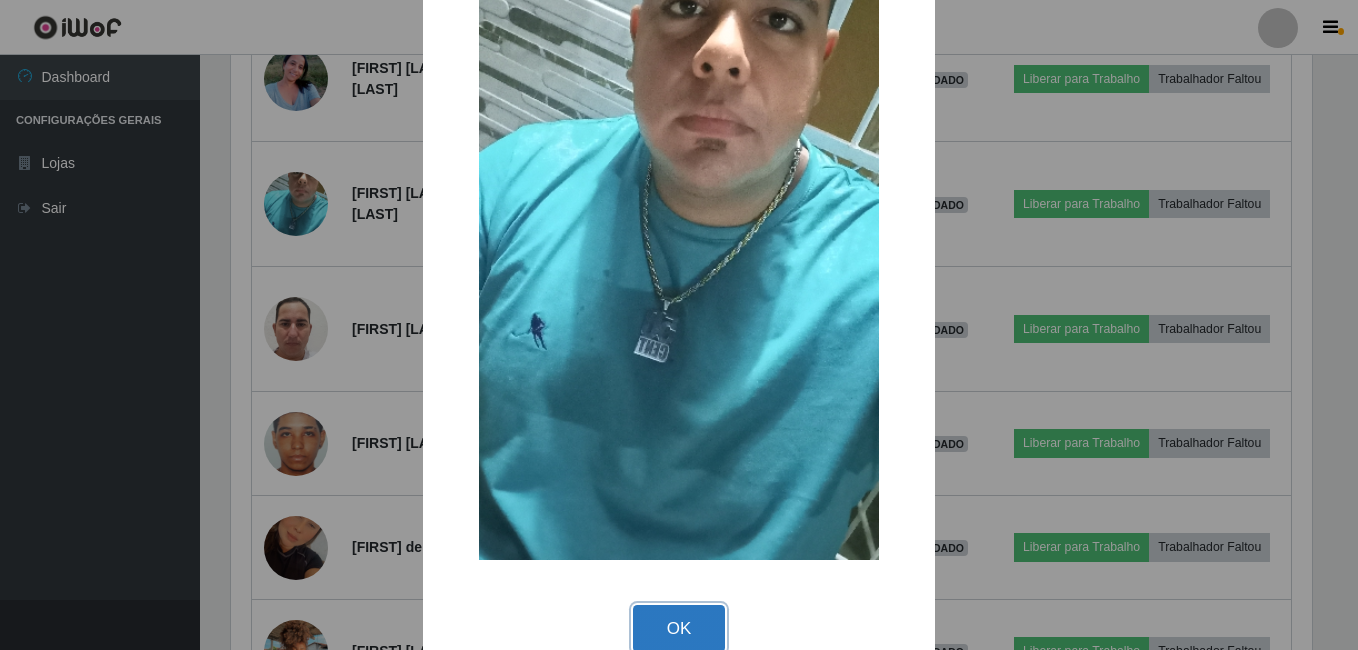 click on "OK" at bounding box center (679, 628) 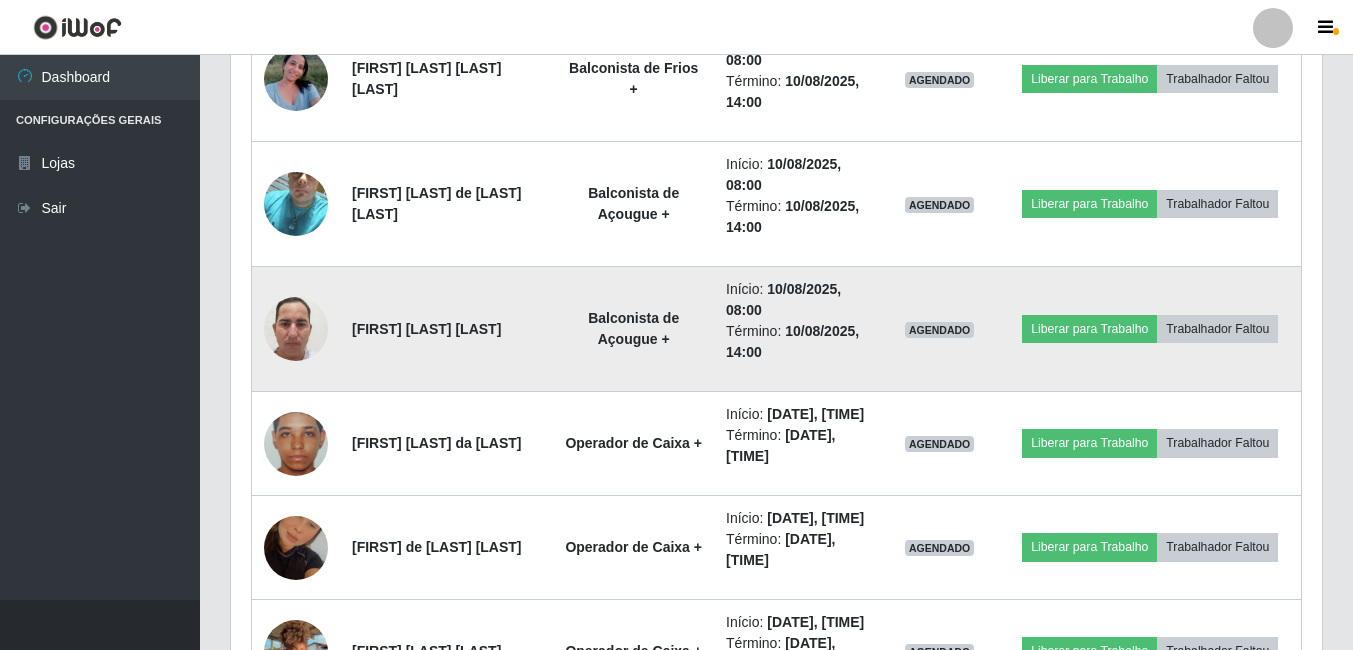 scroll, scrollTop: 999585, scrollLeft: 998909, axis: both 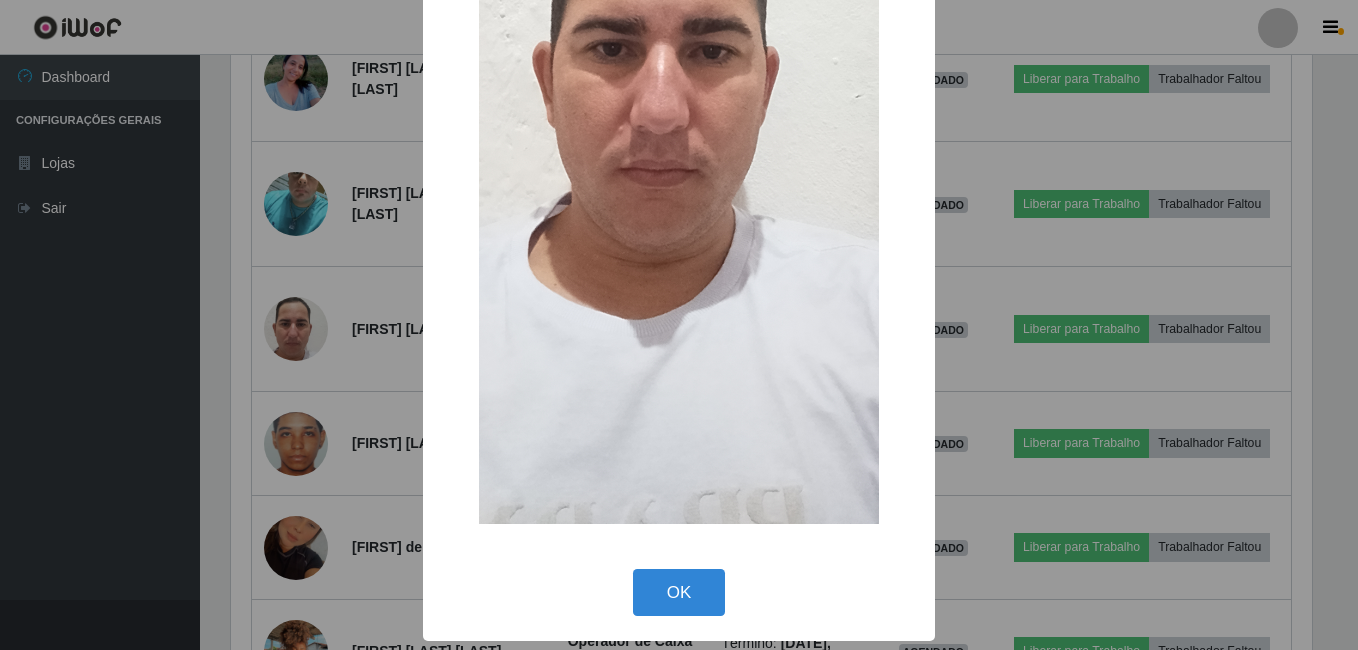 drag, startPoint x: 649, startPoint y: 592, endPoint x: 641, endPoint y: 567, distance: 26.24881 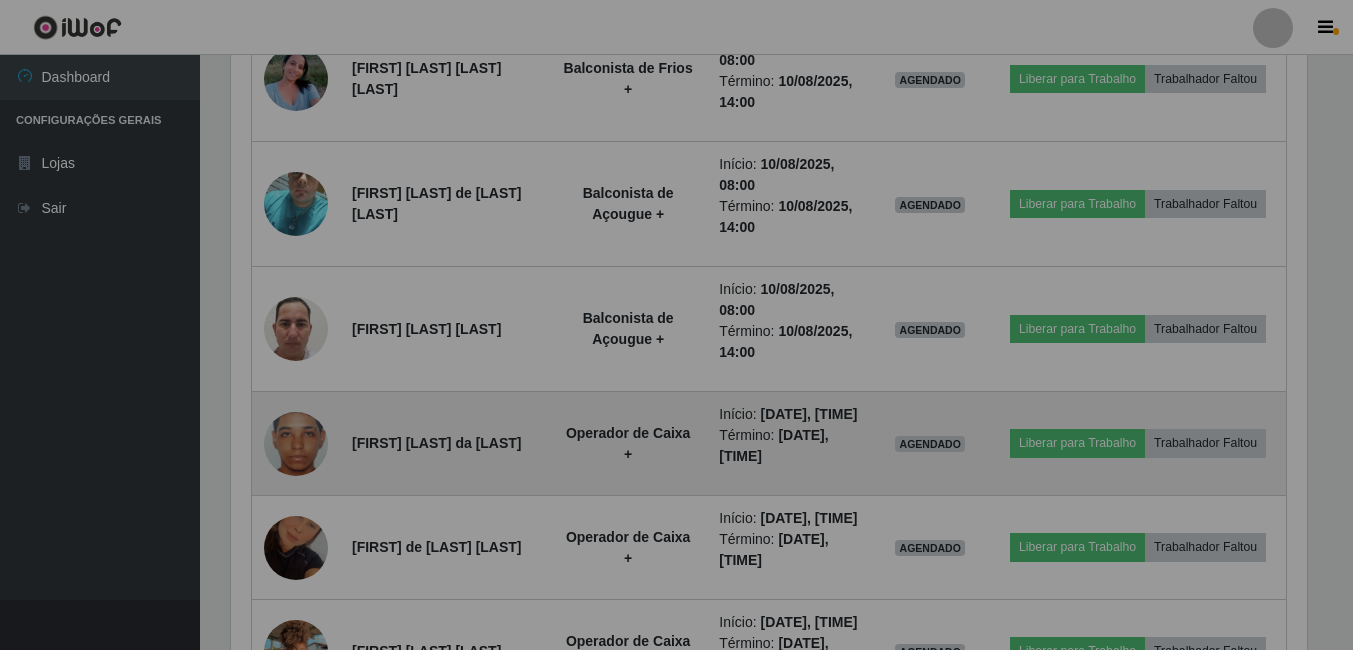 scroll, scrollTop: 999585, scrollLeft: 998909, axis: both 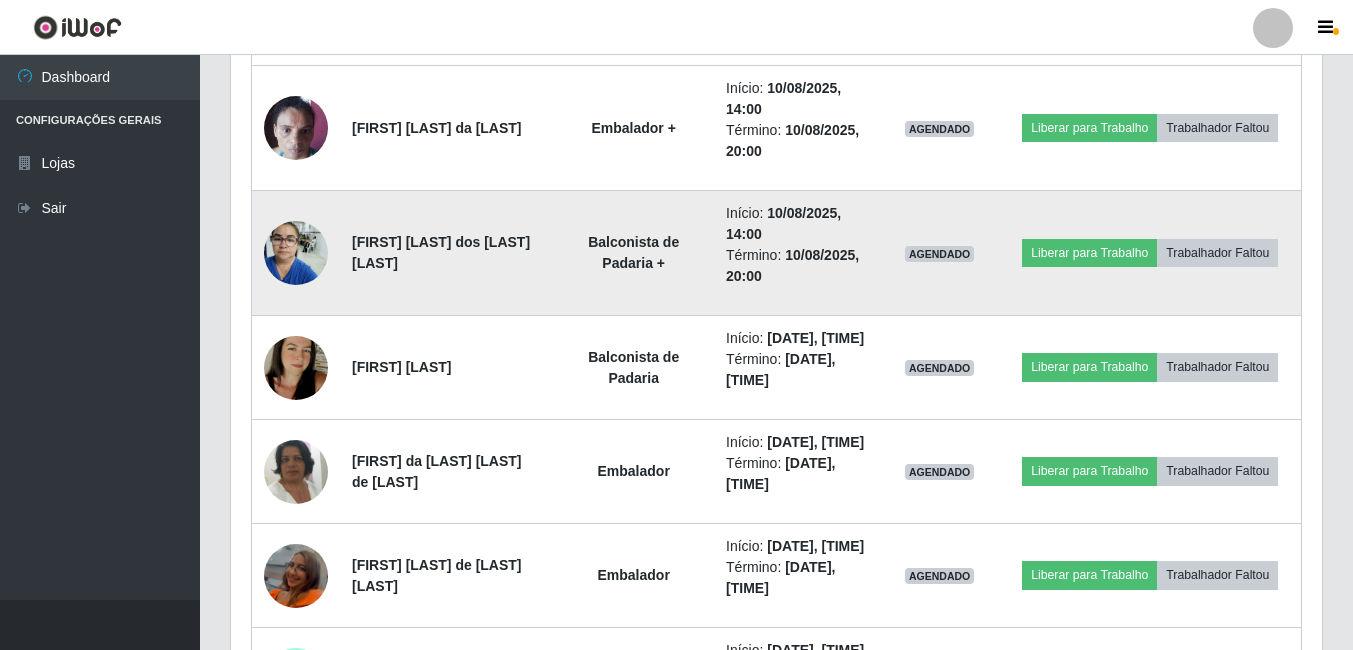 click at bounding box center [296, 252] 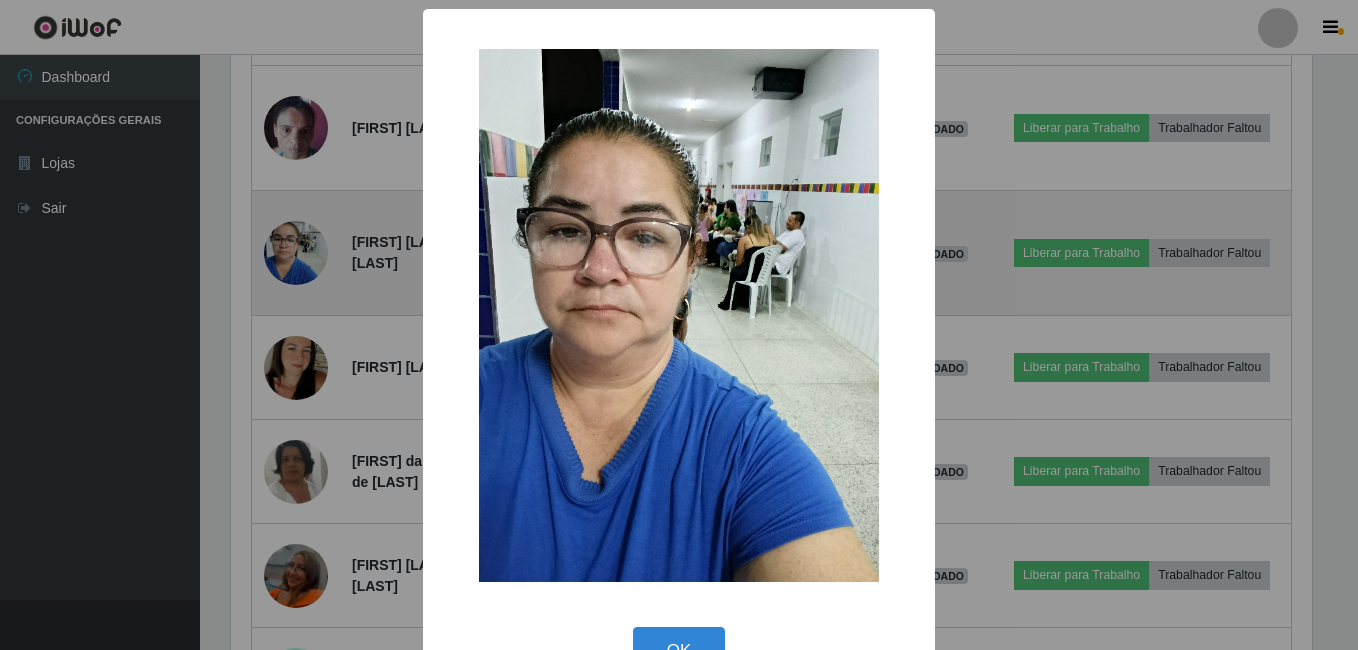 scroll, scrollTop: 999585, scrollLeft: 998919, axis: both 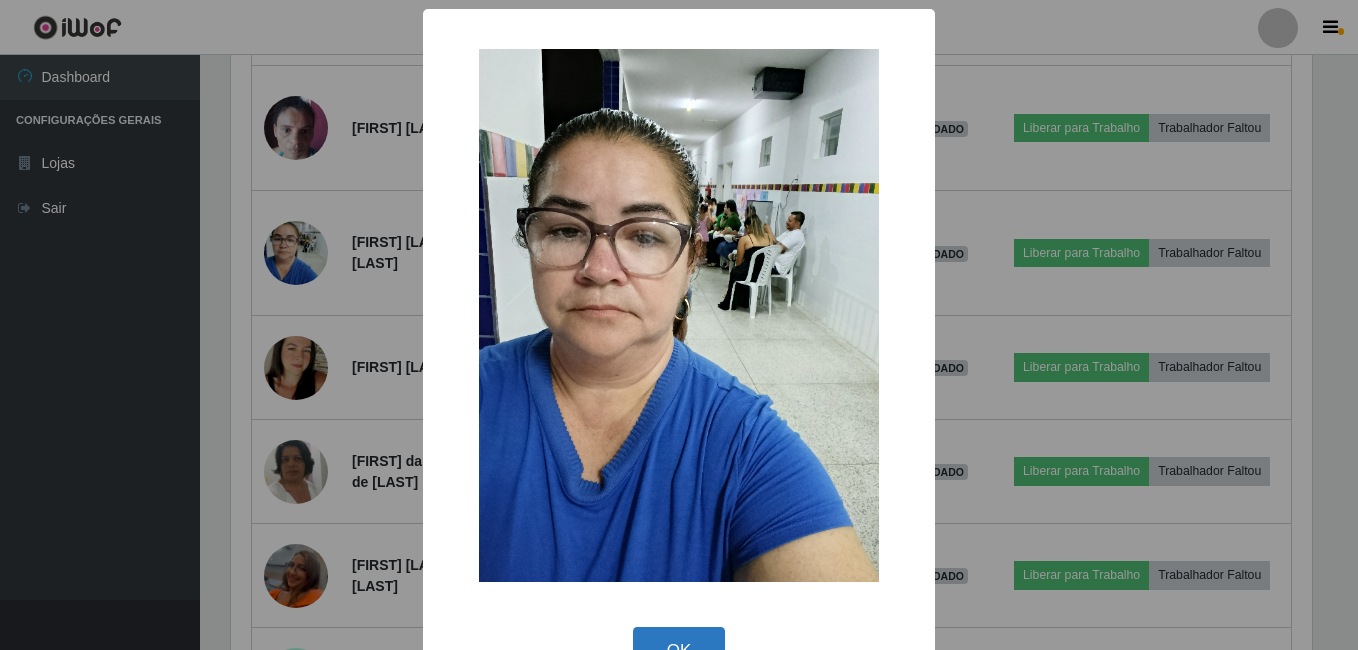 click on "OK" at bounding box center [679, 650] 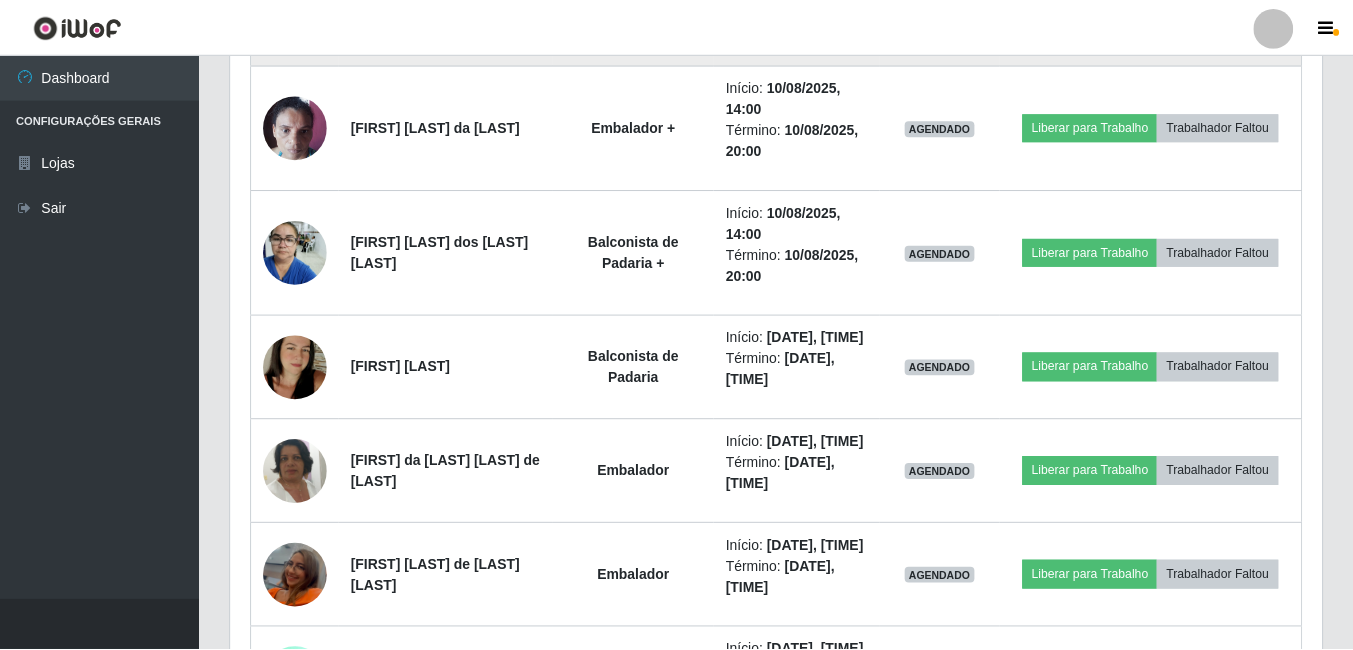 scroll, scrollTop: 999585, scrollLeft: 998909, axis: both 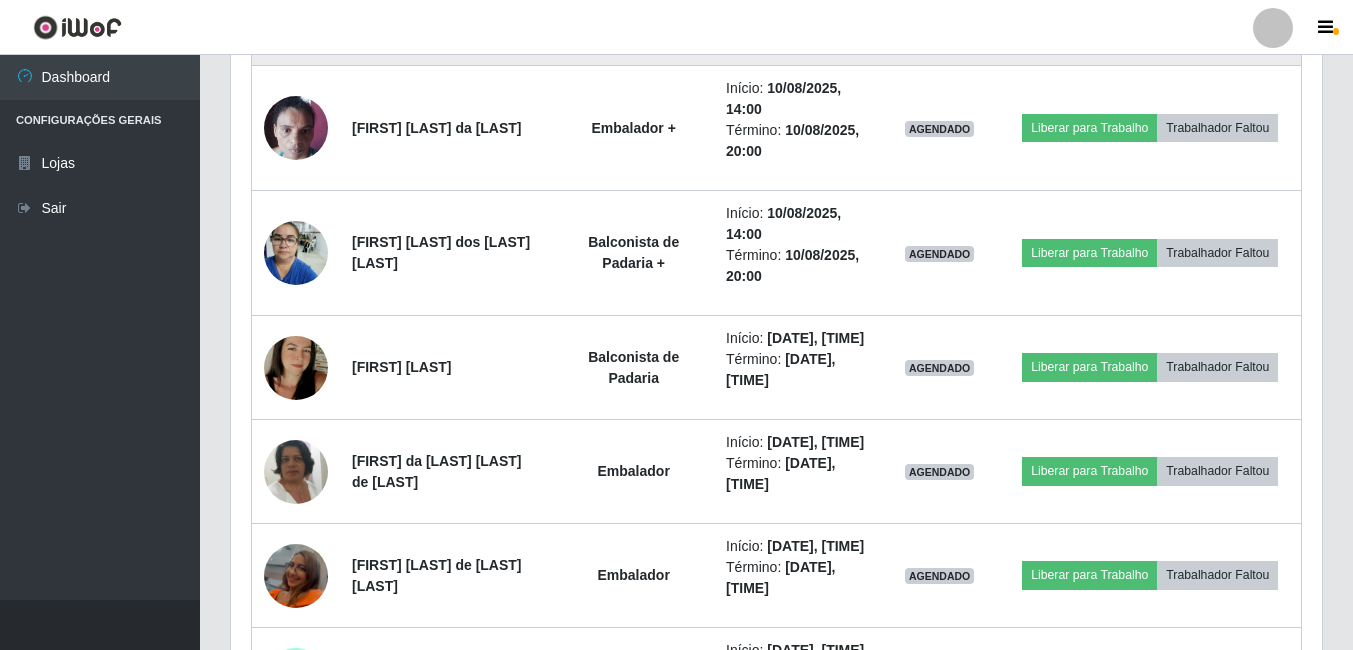click at bounding box center [296, 2] 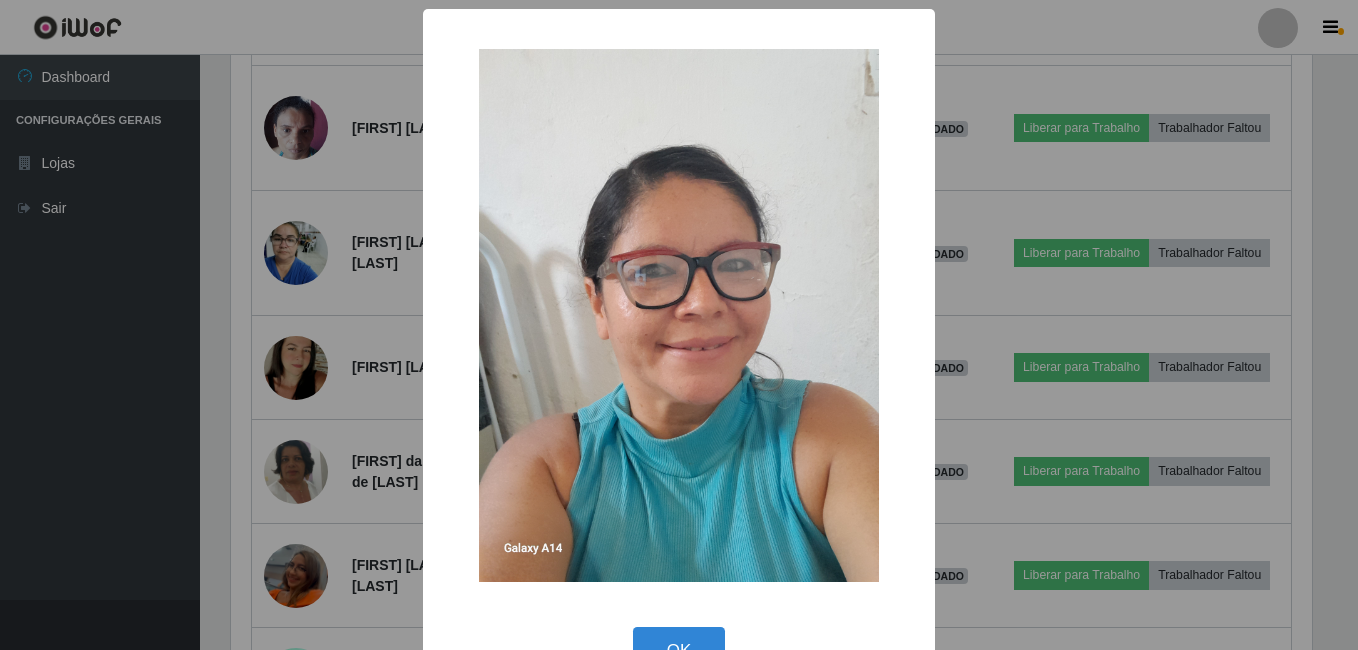 scroll, scrollTop: 999585, scrollLeft: 998919, axis: both 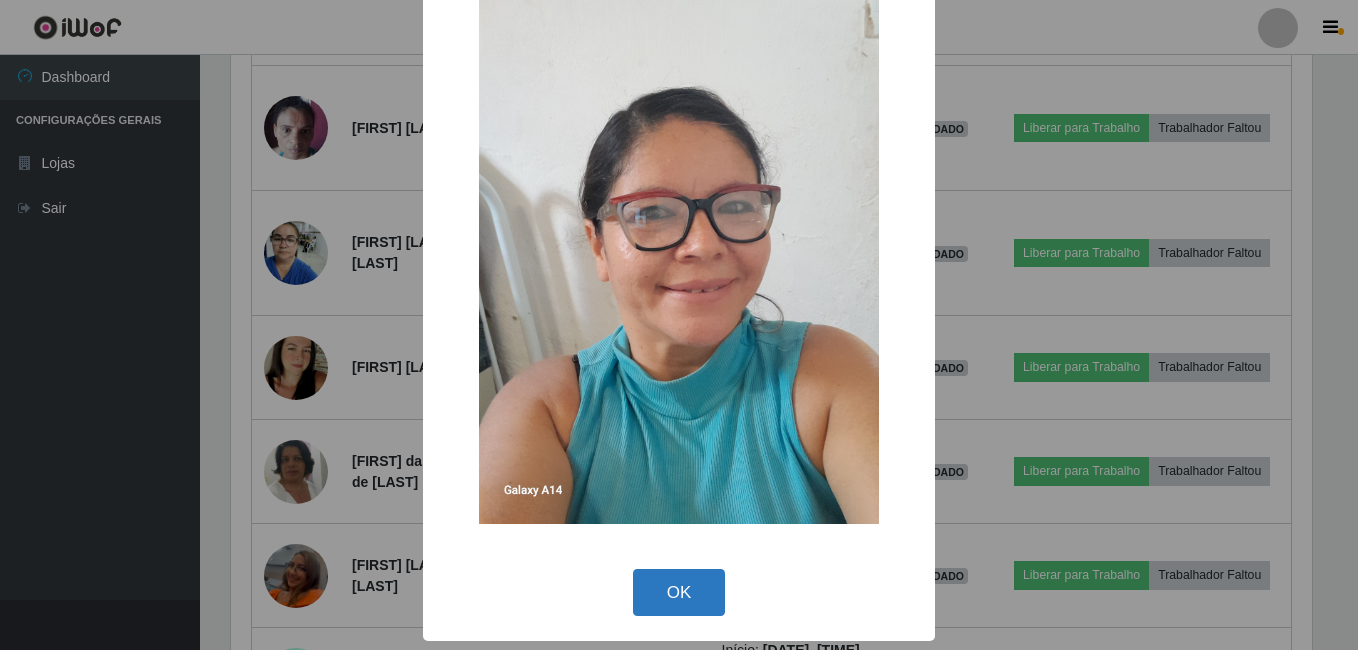click on "OK" at bounding box center [679, 592] 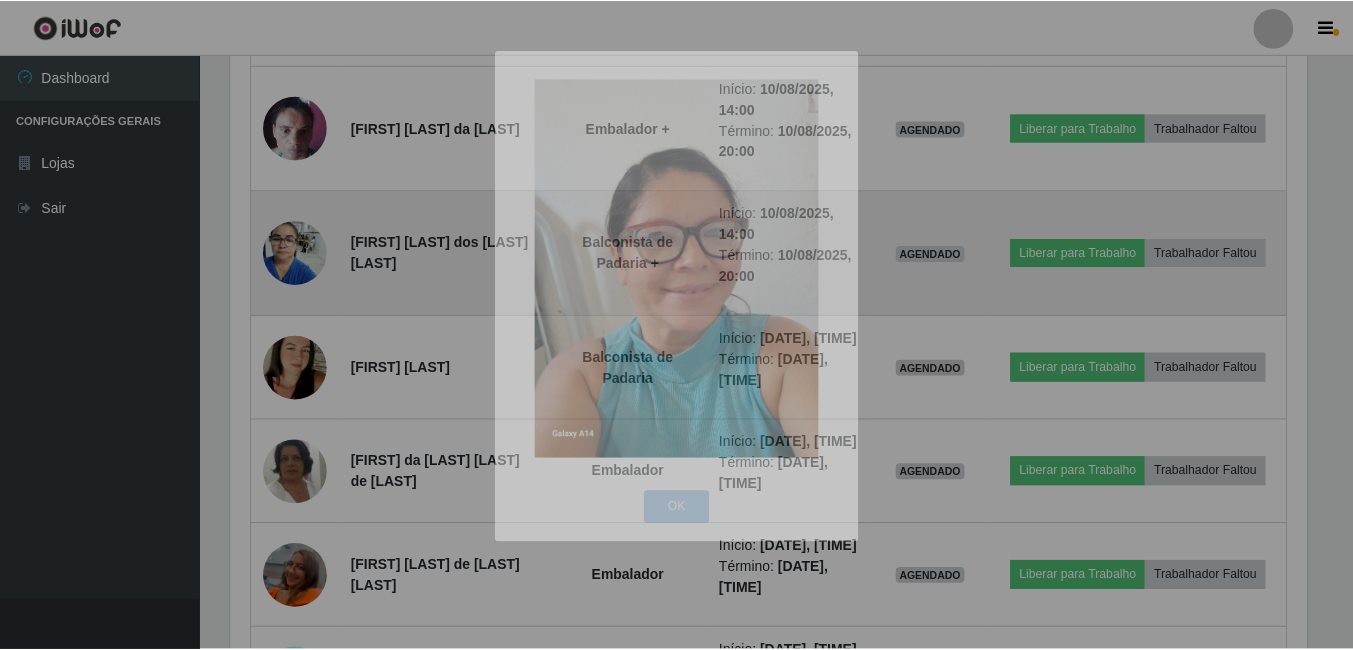 scroll, scrollTop: 999585, scrollLeft: 998909, axis: both 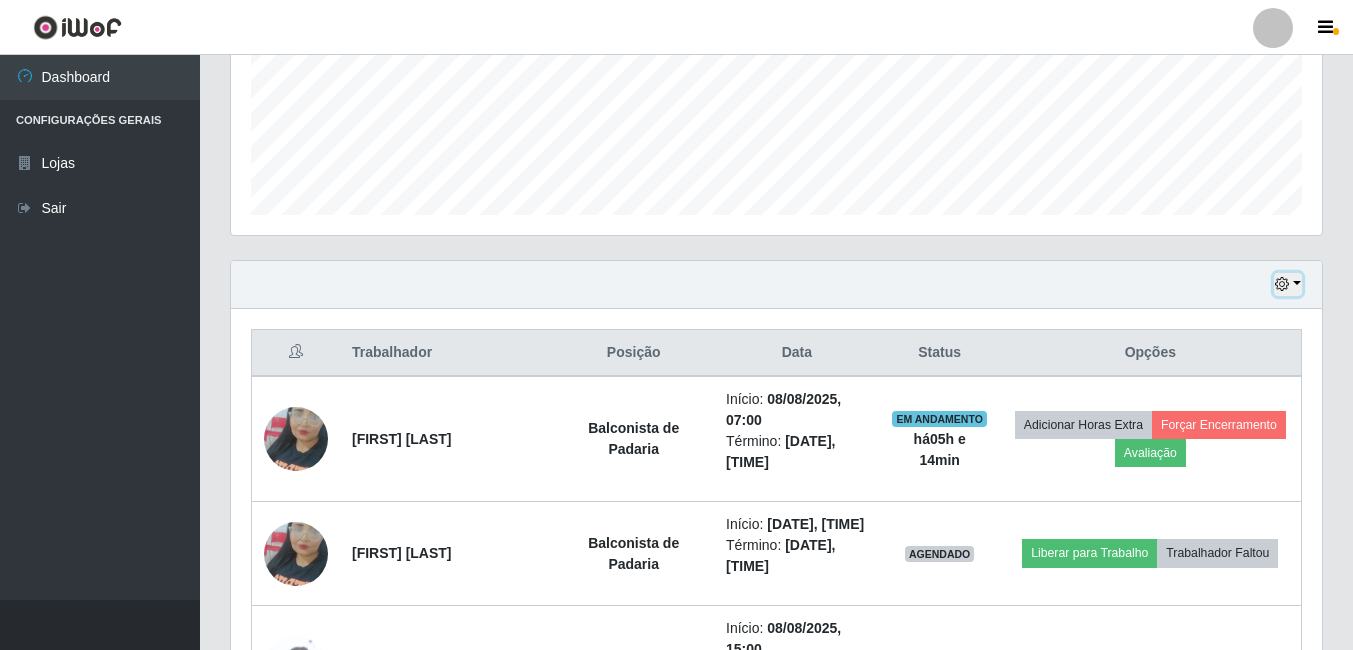 click at bounding box center (1288, 284) 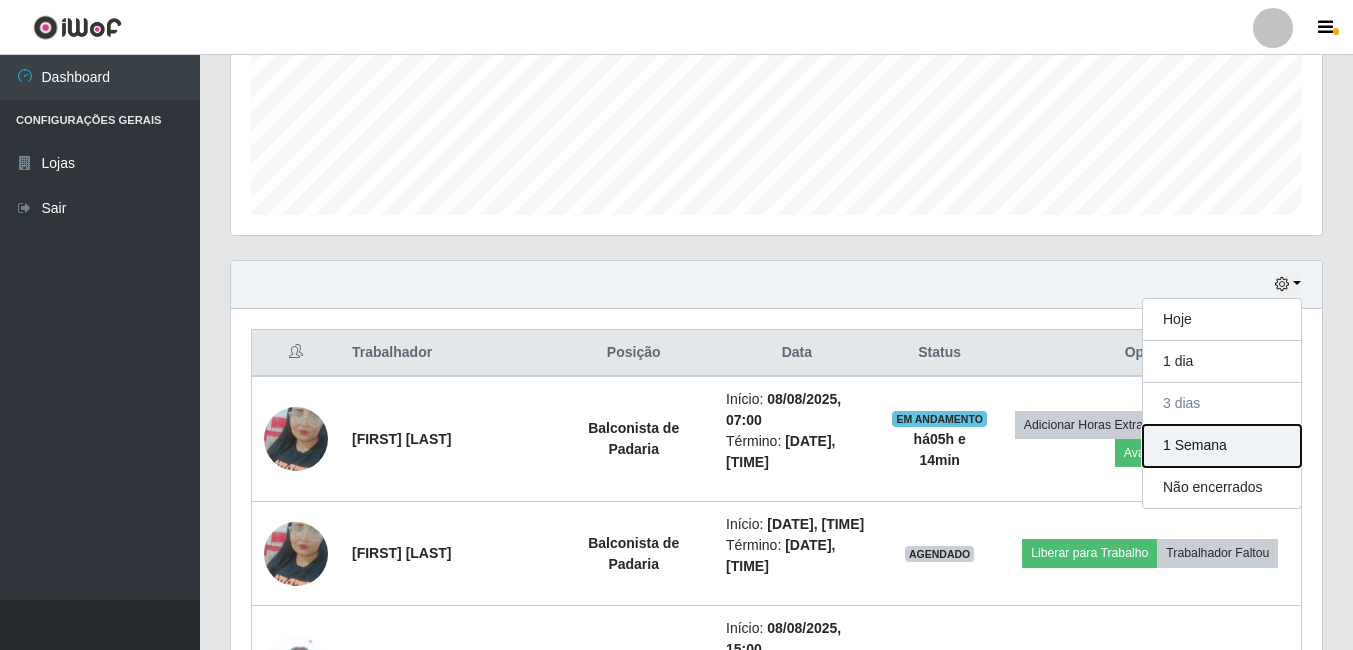 click on "1 Semana" at bounding box center [1222, 446] 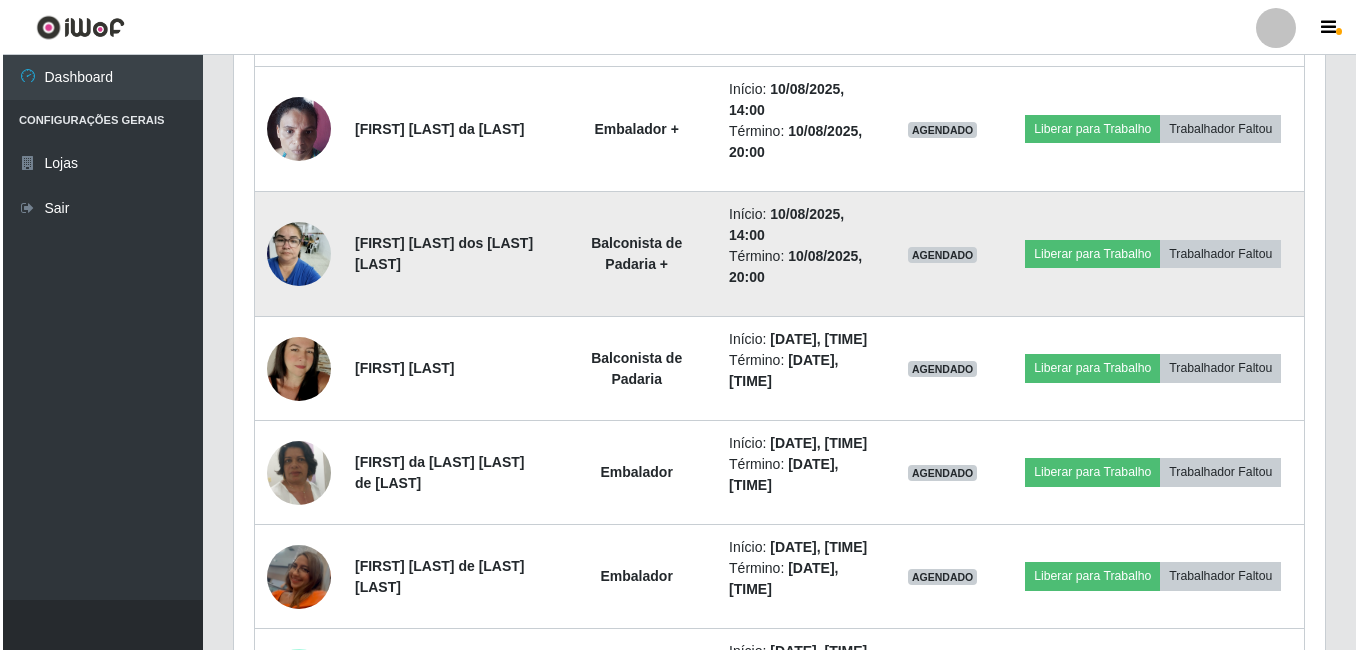 scroll, scrollTop: 3900, scrollLeft: 0, axis: vertical 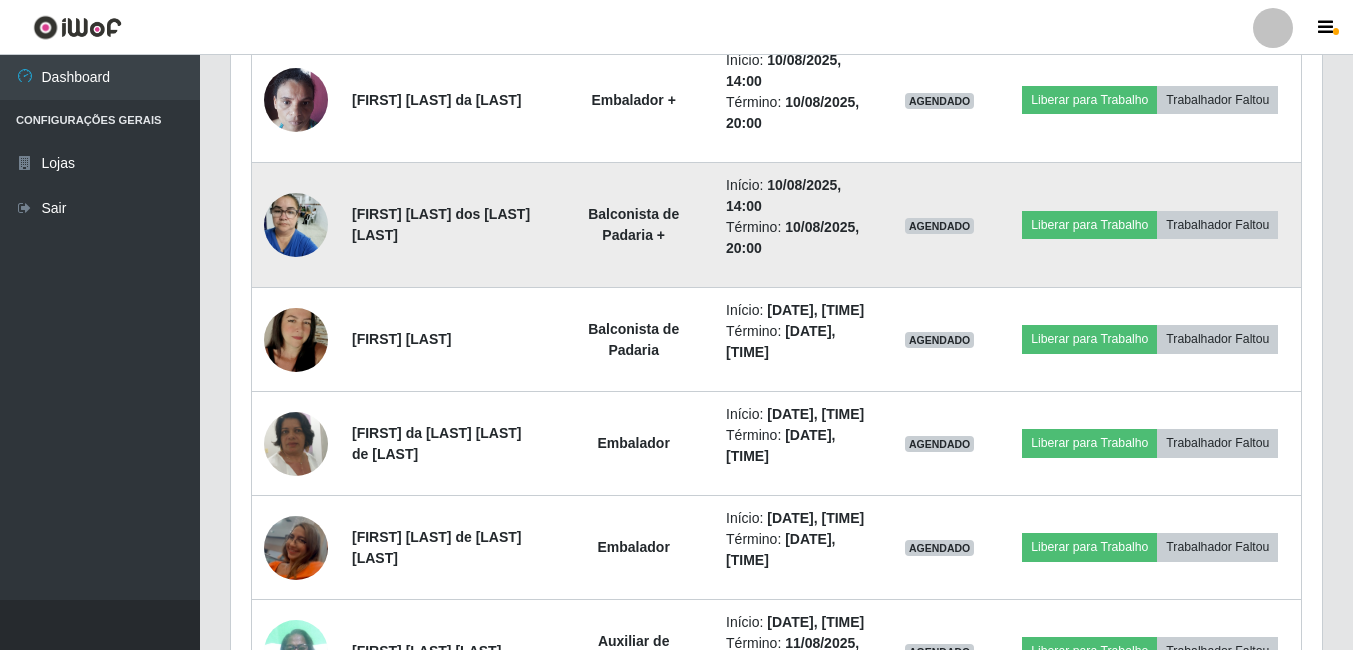 click at bounding box center [296, 224] 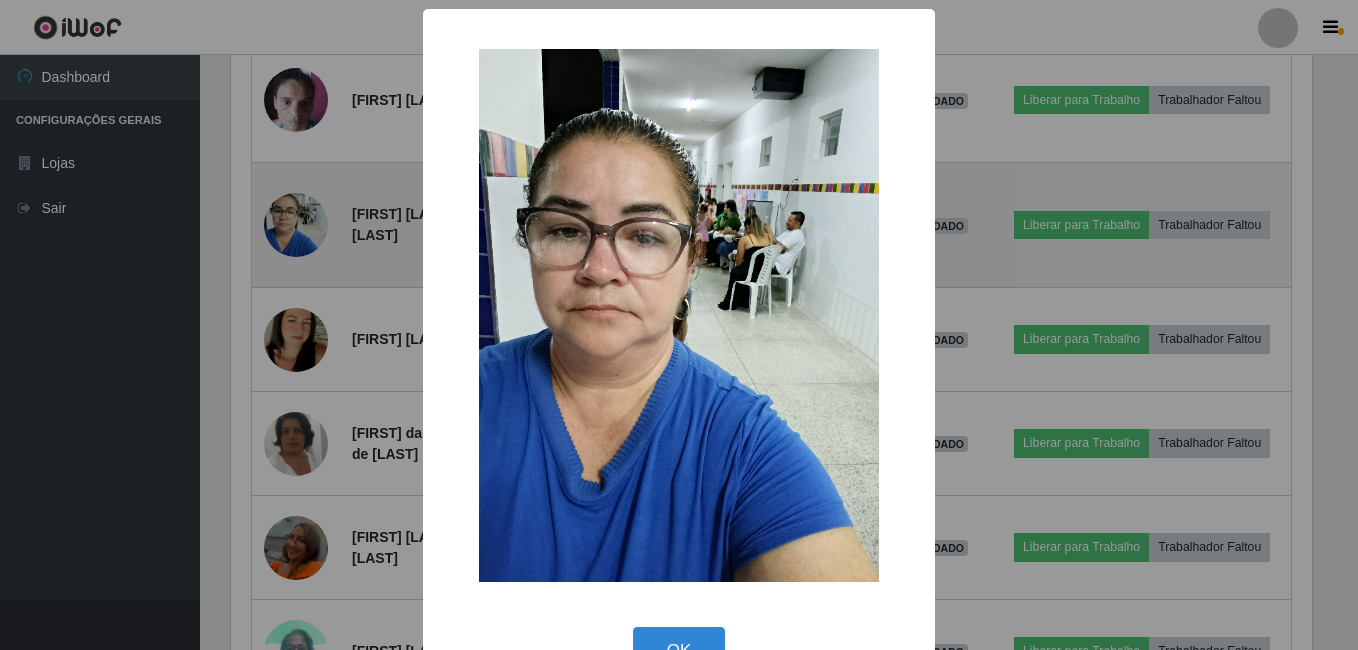 scroll, scrollTop: 999585, scrollLeft: 998919, axis: both 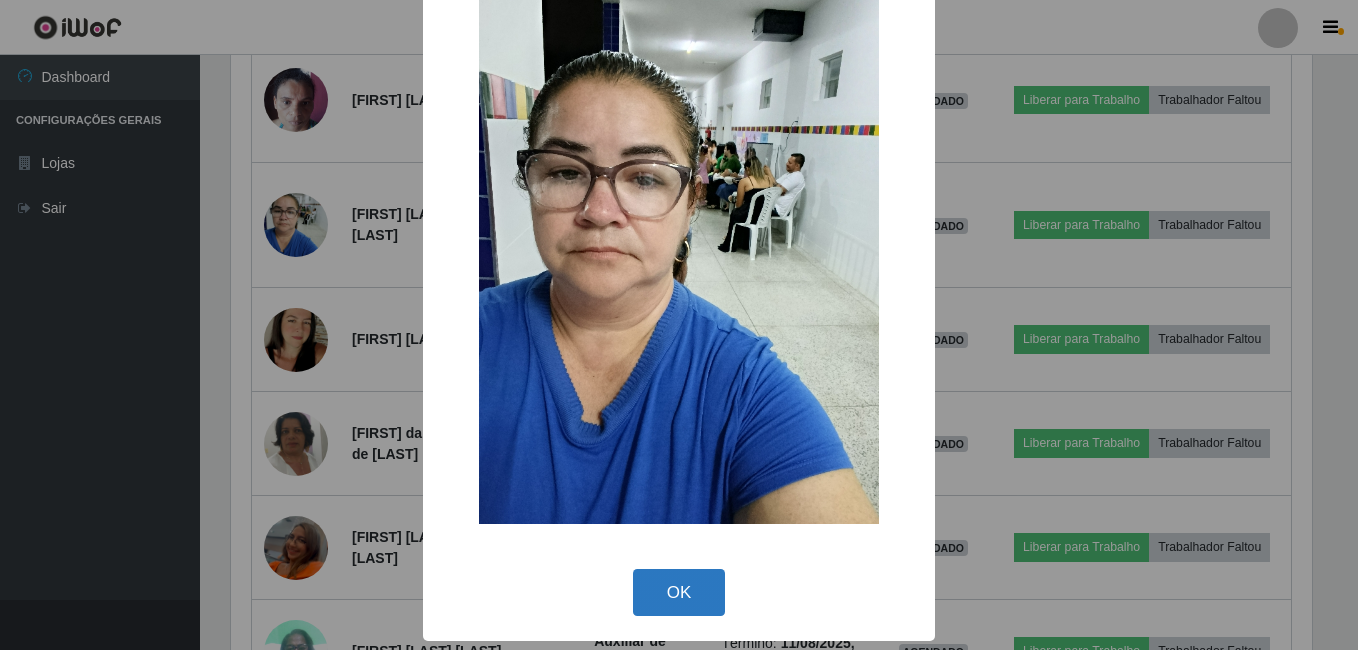 click on "OK" at bounding box center [679, 592] 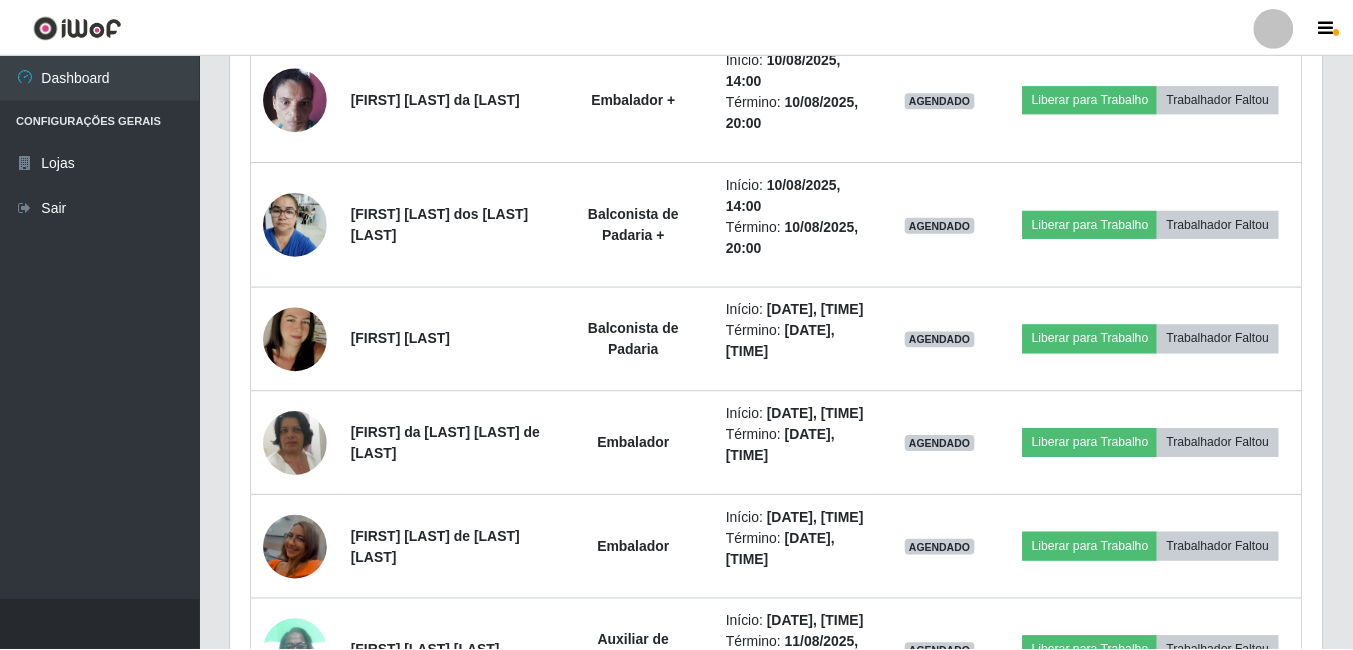 scroll, scrollTop: 999585, scrollLeft: 998909, axis: both 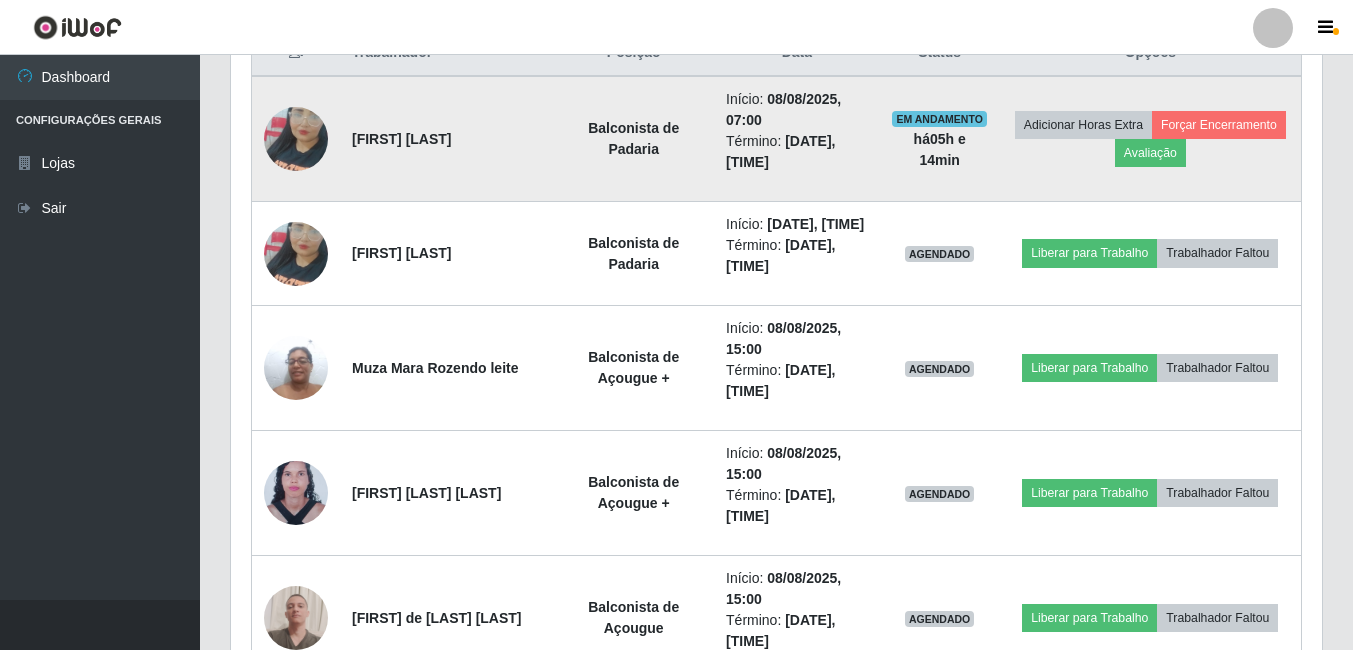 click at bounding box center [296, 139] 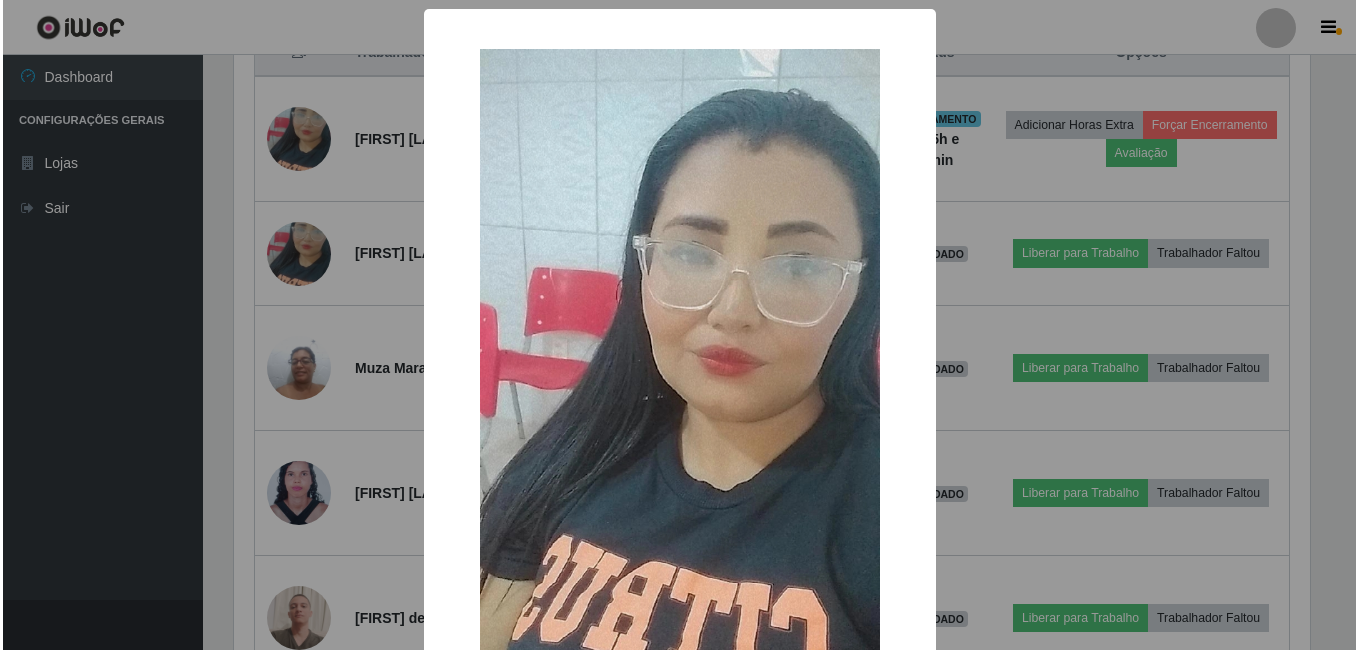 scroll, scrollTop: 999585, scrollLeft: 998919, axis: both 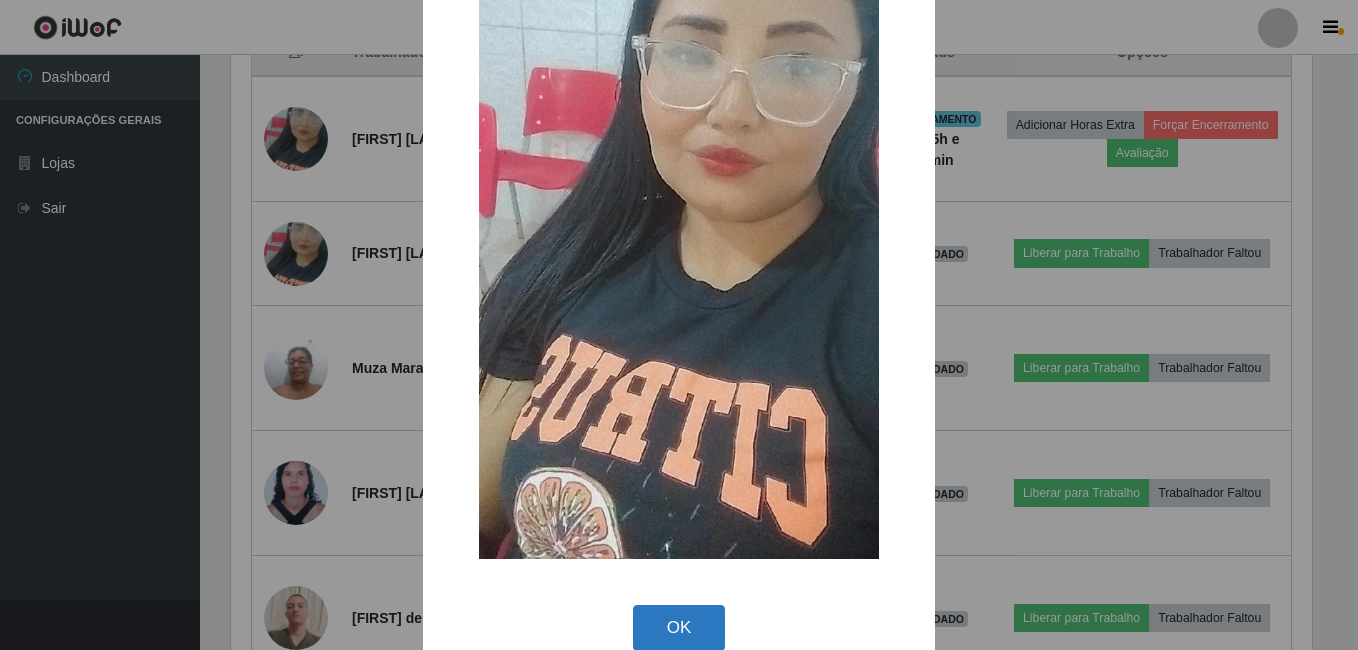 click on "OK" at bounding box center (679, 628) 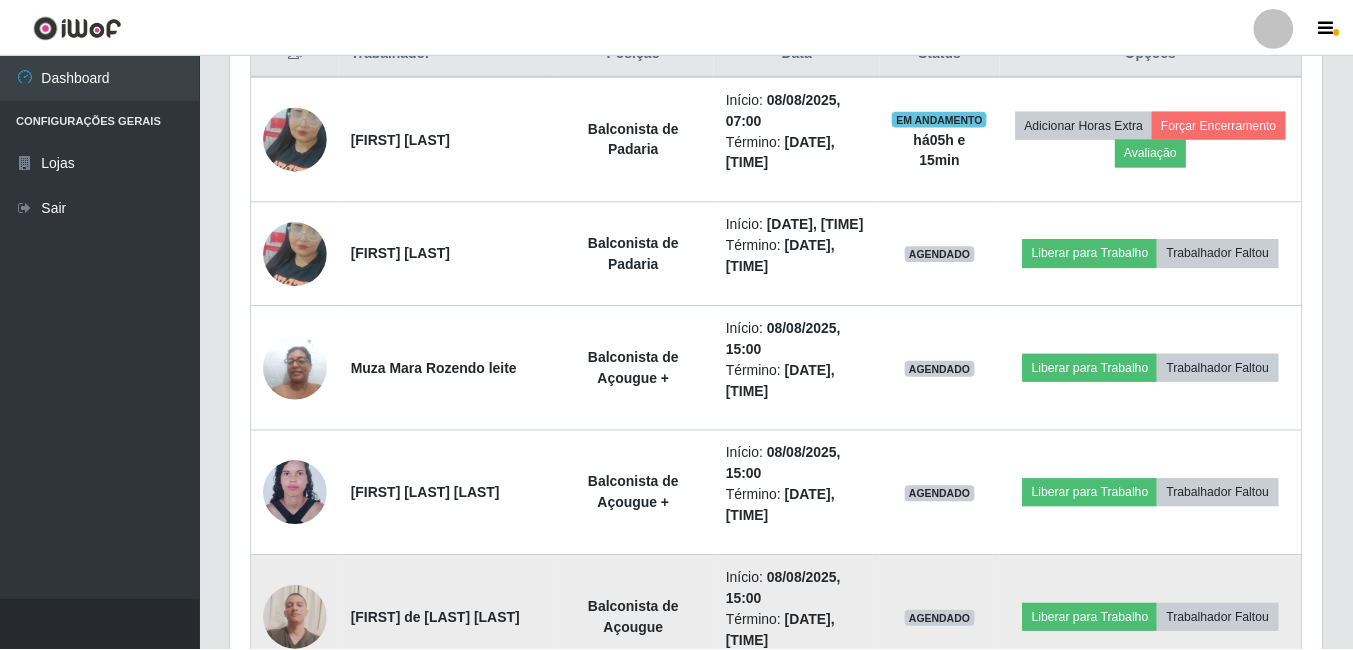 scroll, scrollTop: 1010, scrollLeft: 0, axis: vertical 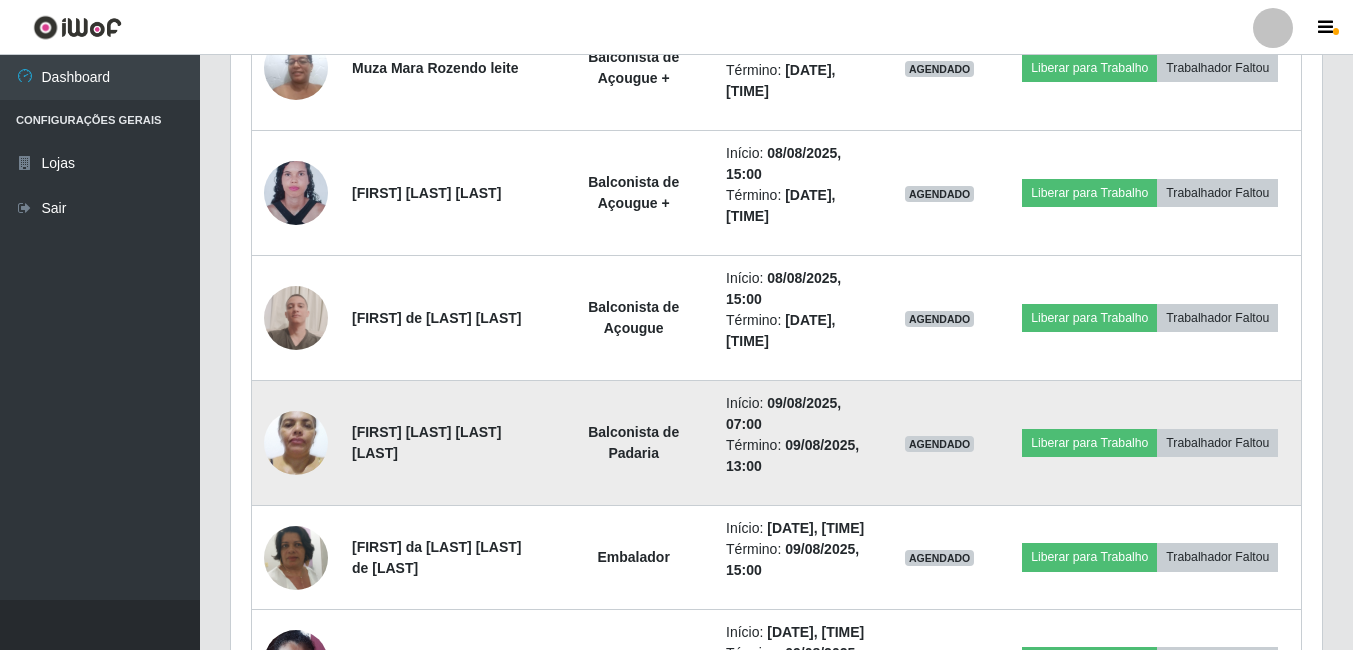 click at bounding box center (296, 442) 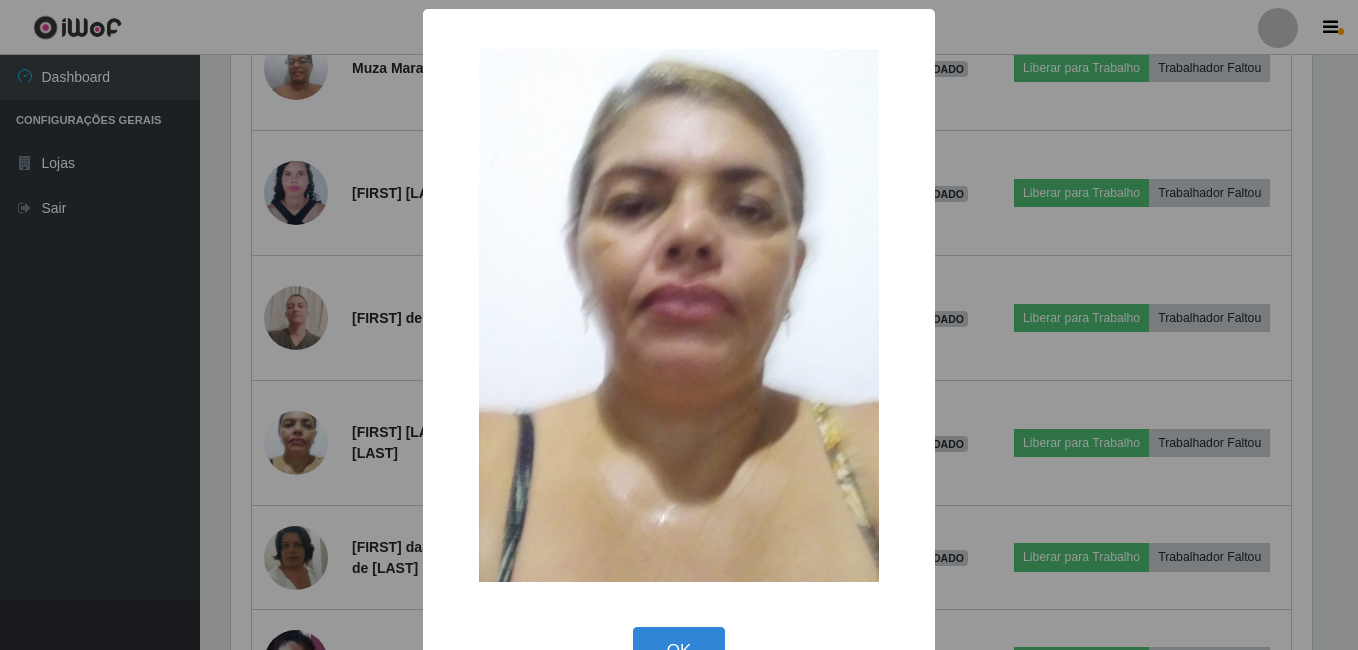 scroll, scrollTop: 999585, scrollLeft: 998919, axis: both 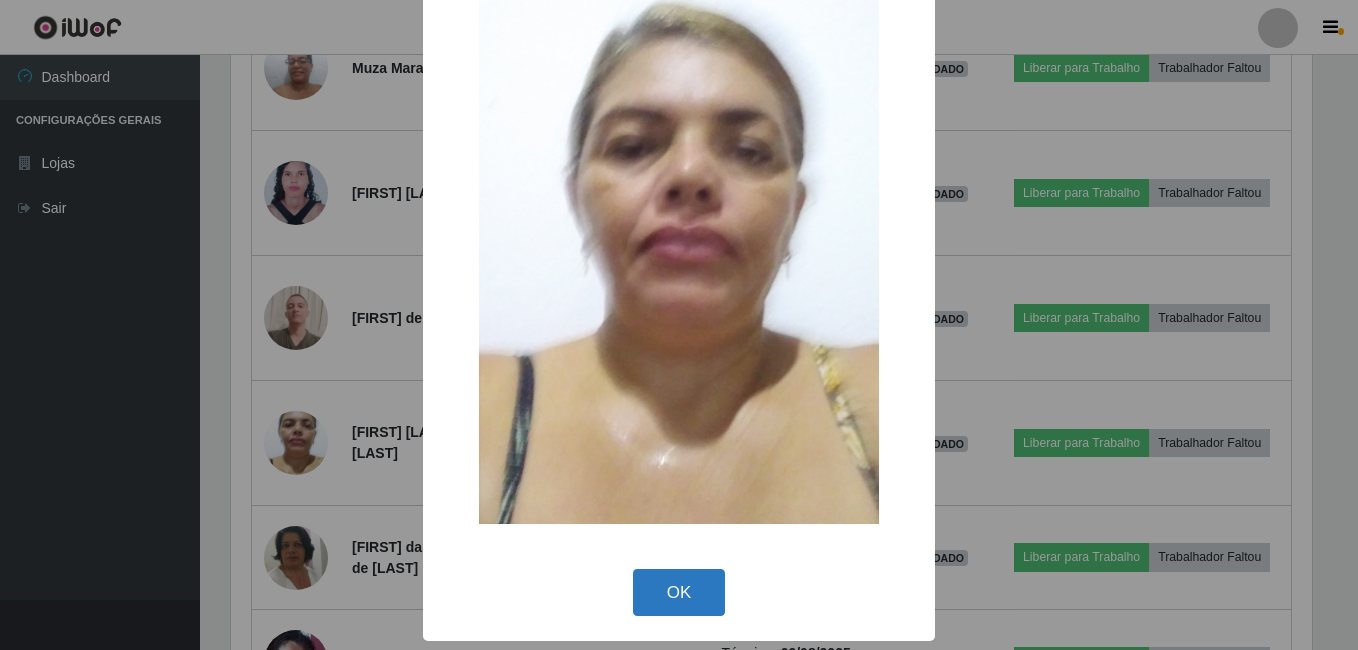 click on "OK" at bounding box center [679, 592] 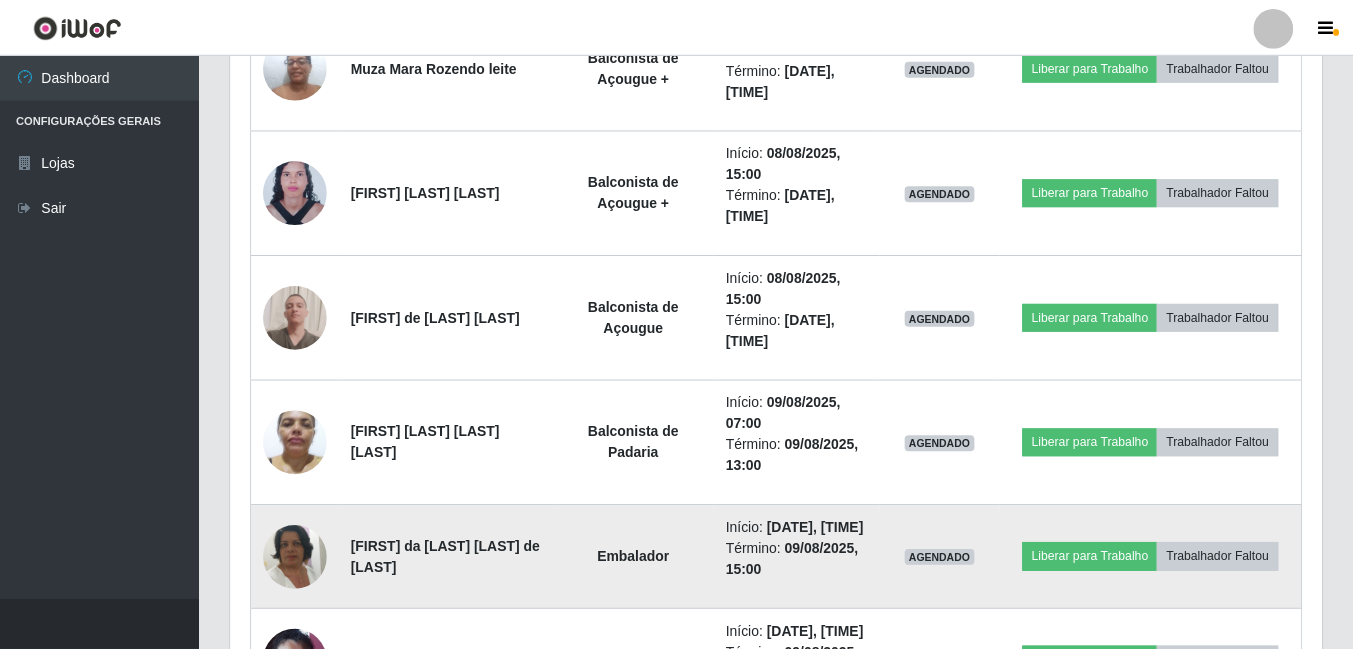 scroll, scrollTop: 999585, scrollLeft: 998909, axis: both 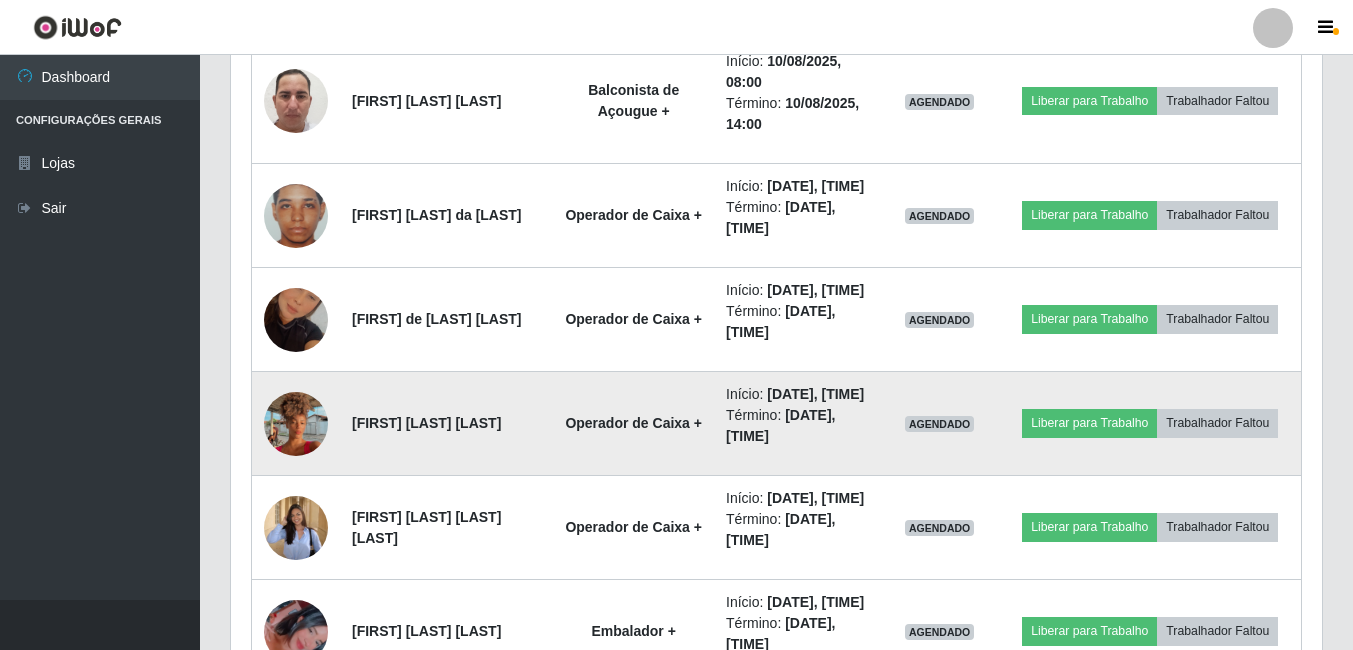 click at bounding box center [296, 424] 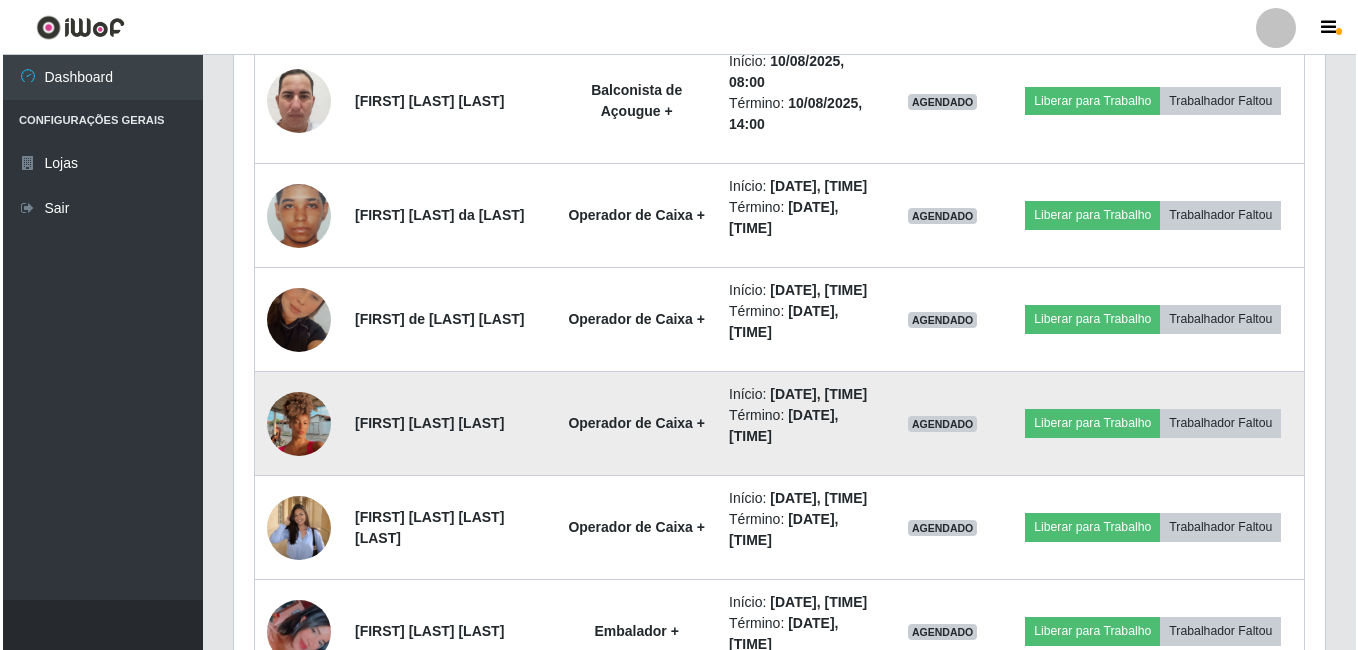 scroll, scrollTop: 415, scrollLeft: 1081, axis: both 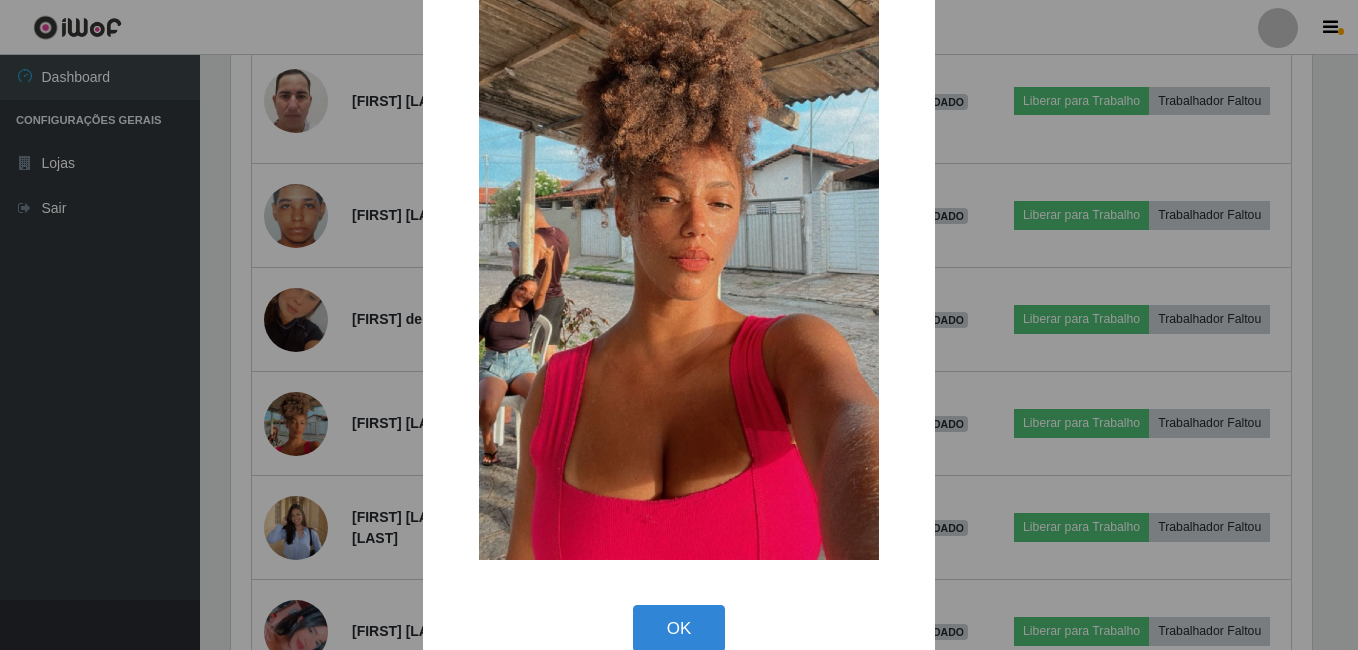 drag, startPoint x: 712, startPoint y: 643, endPoint x: 681, endPoint y: 640, distance: 31.144823 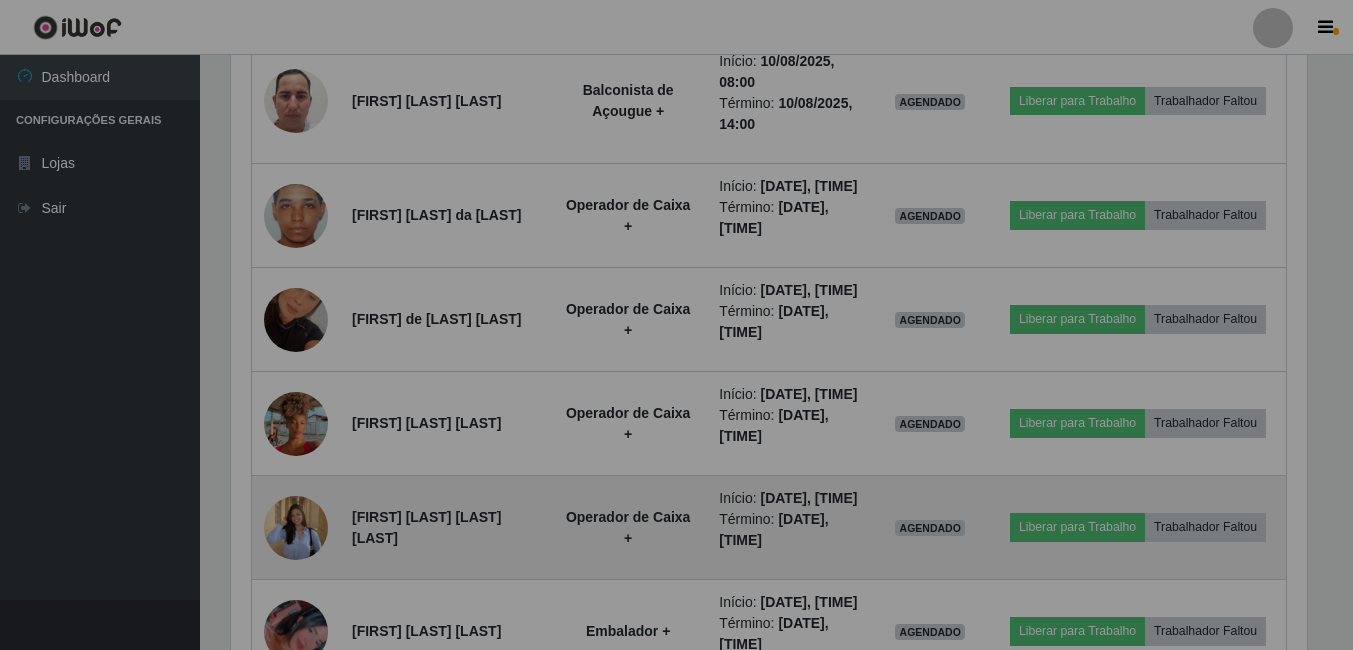 scroll, scrollTop: 999585, scrollLeft: 998909, axis: both 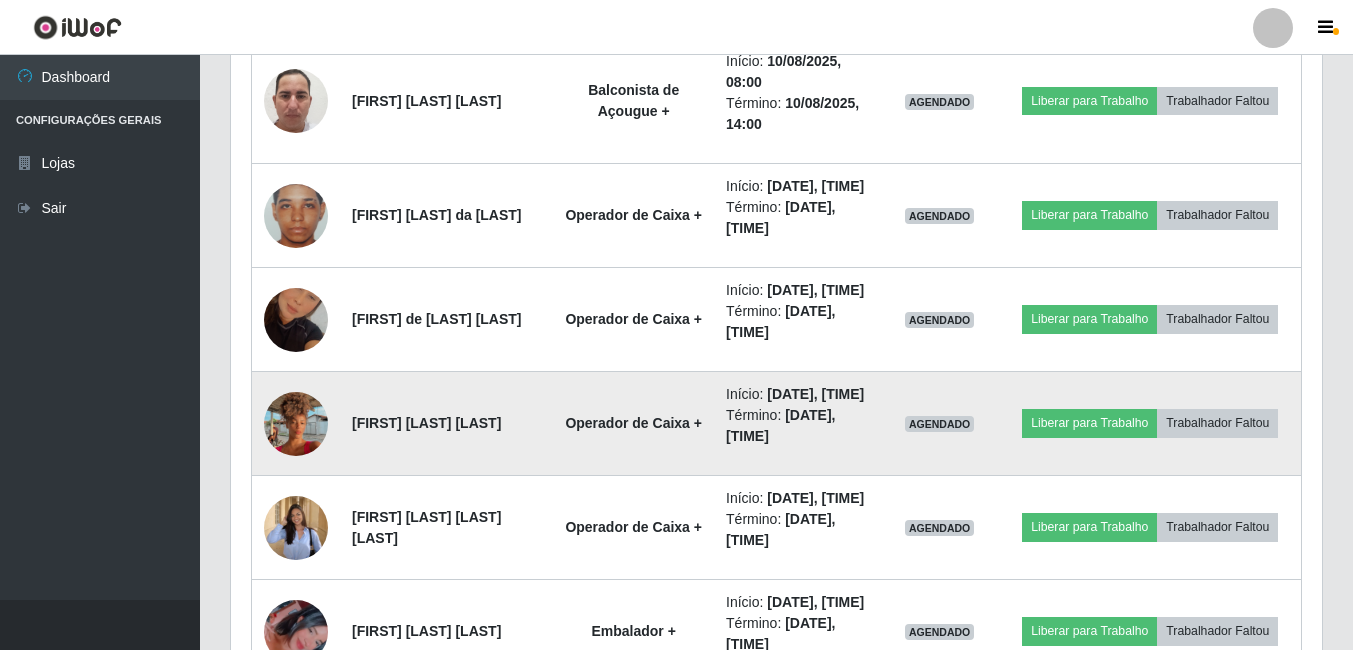 click at bounding box center [296, 424] 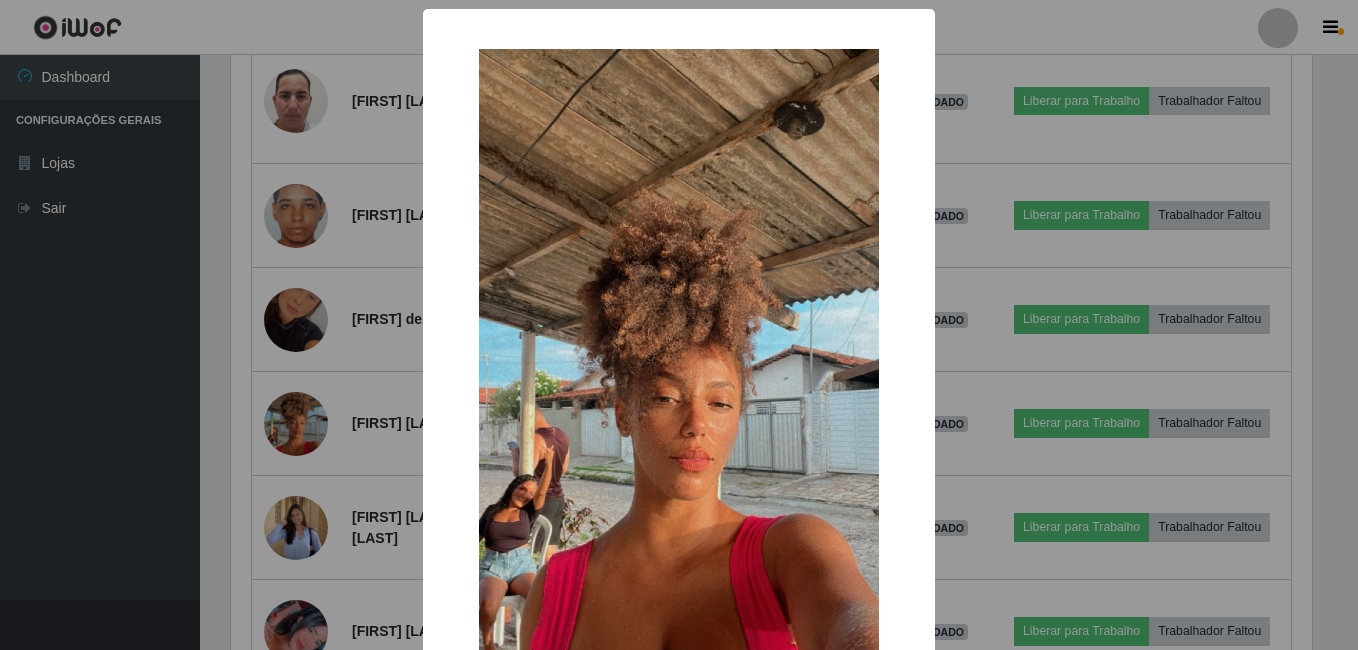 scroll, scrollTop: 999585, scrollLeft: 998919, axis: both 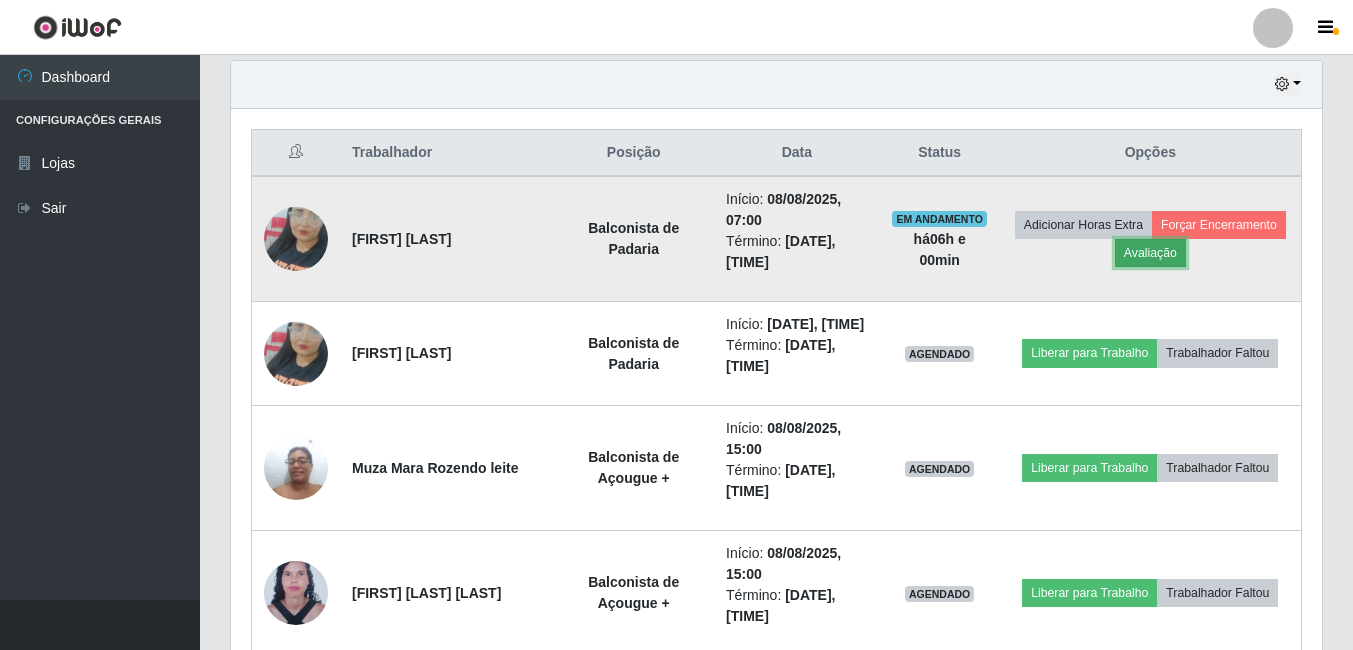 click on "Avaliação" at bounding box center [1150, 253] 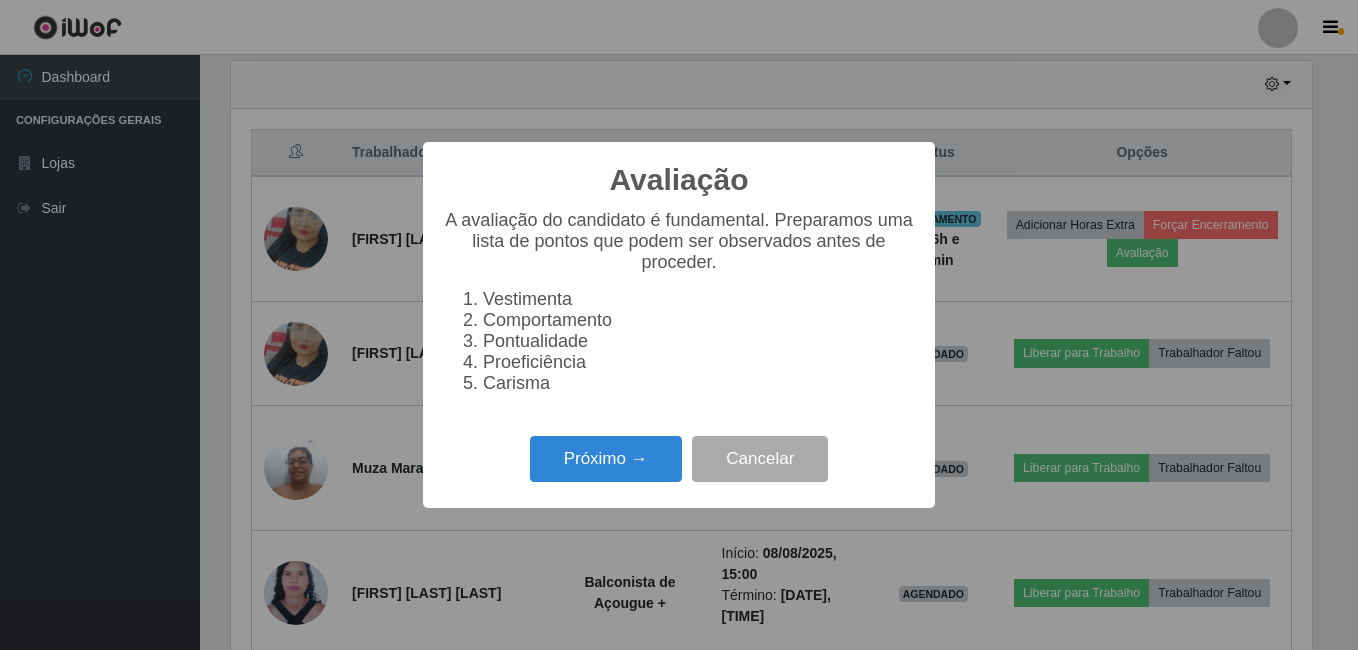 scroll, scrollTop: 999585, scrollLeft: 998919, axis: both 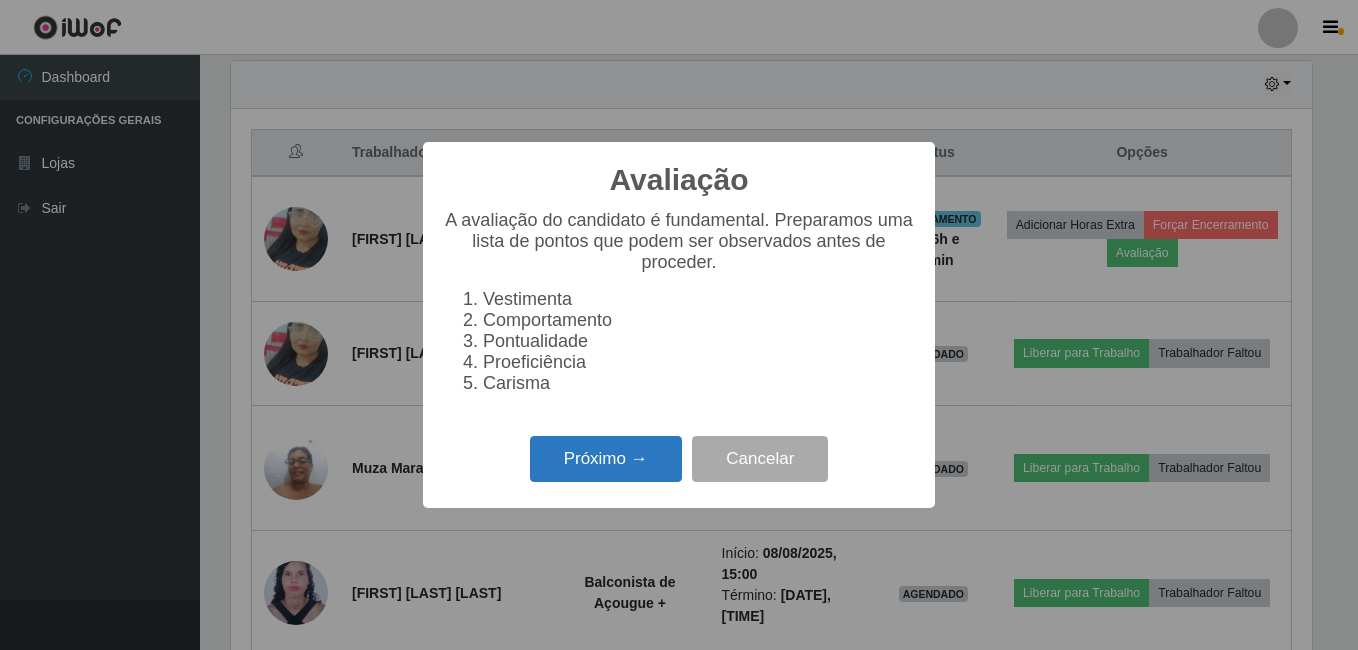 click on "Próximo →" at bounding box center (606, 459) 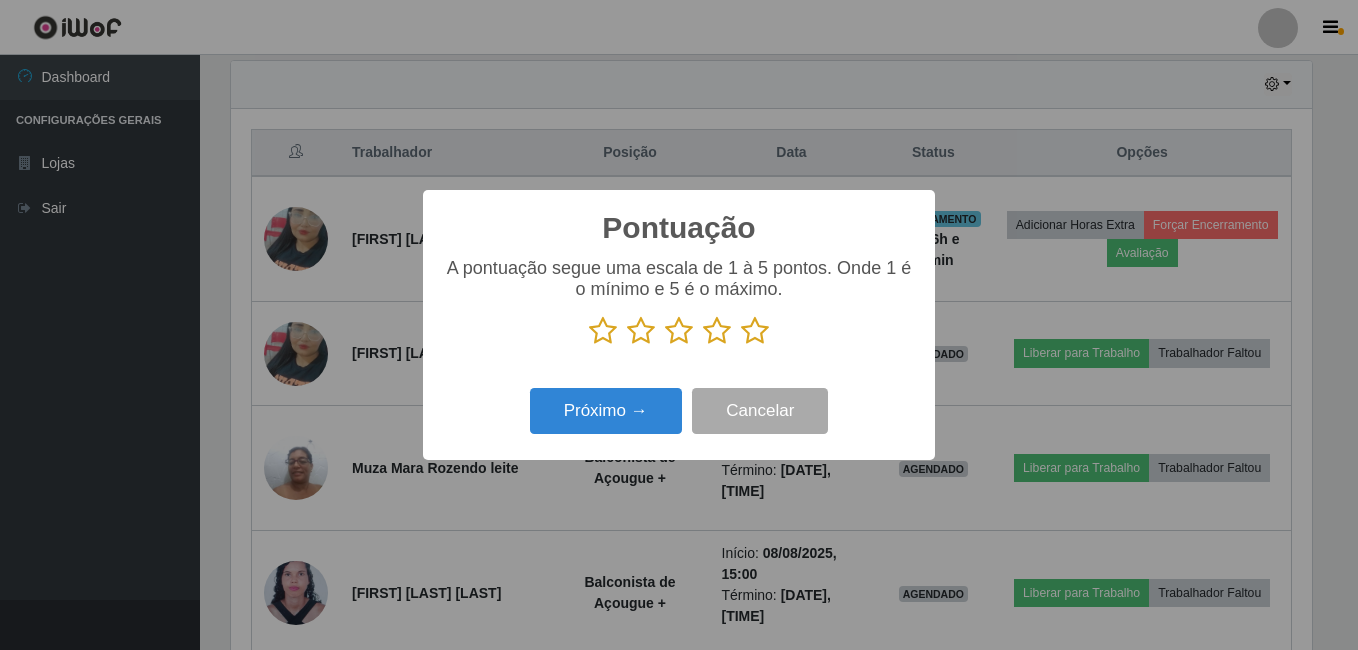 scroll, scrollTop: 999585, scrollLeft: 998919, axis: both 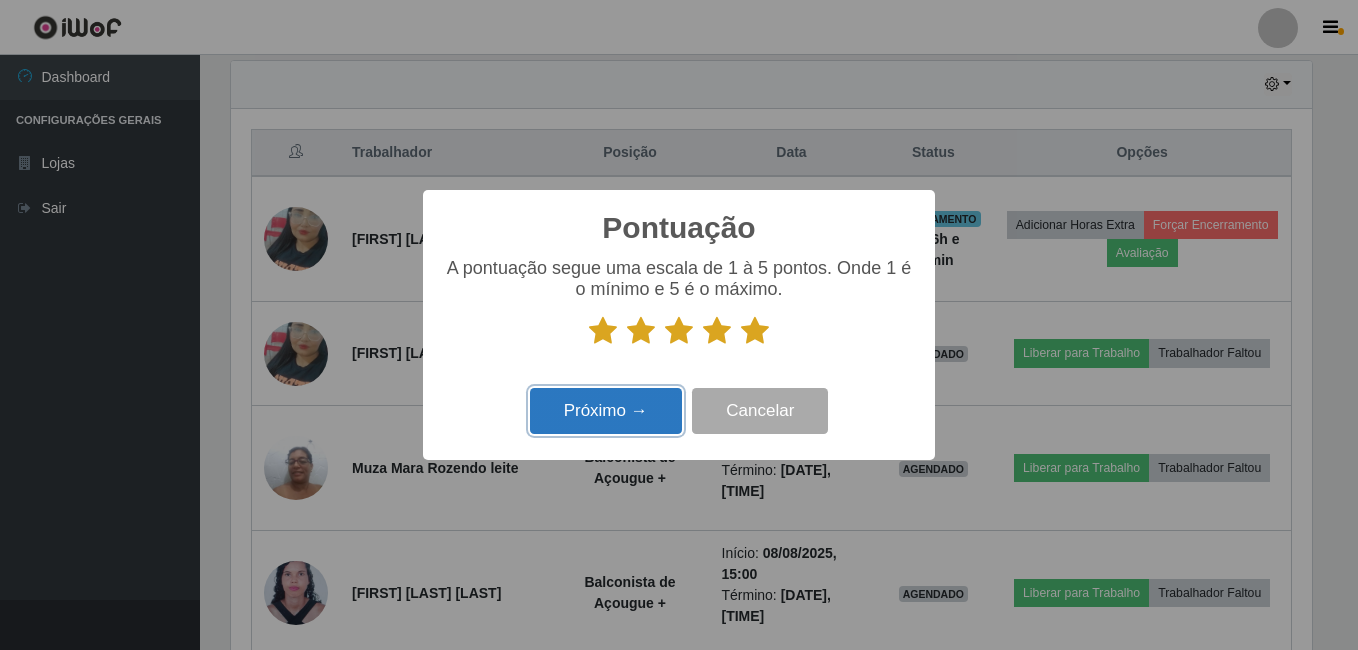 click on "Próximo →" at bounding box center [606, 411] 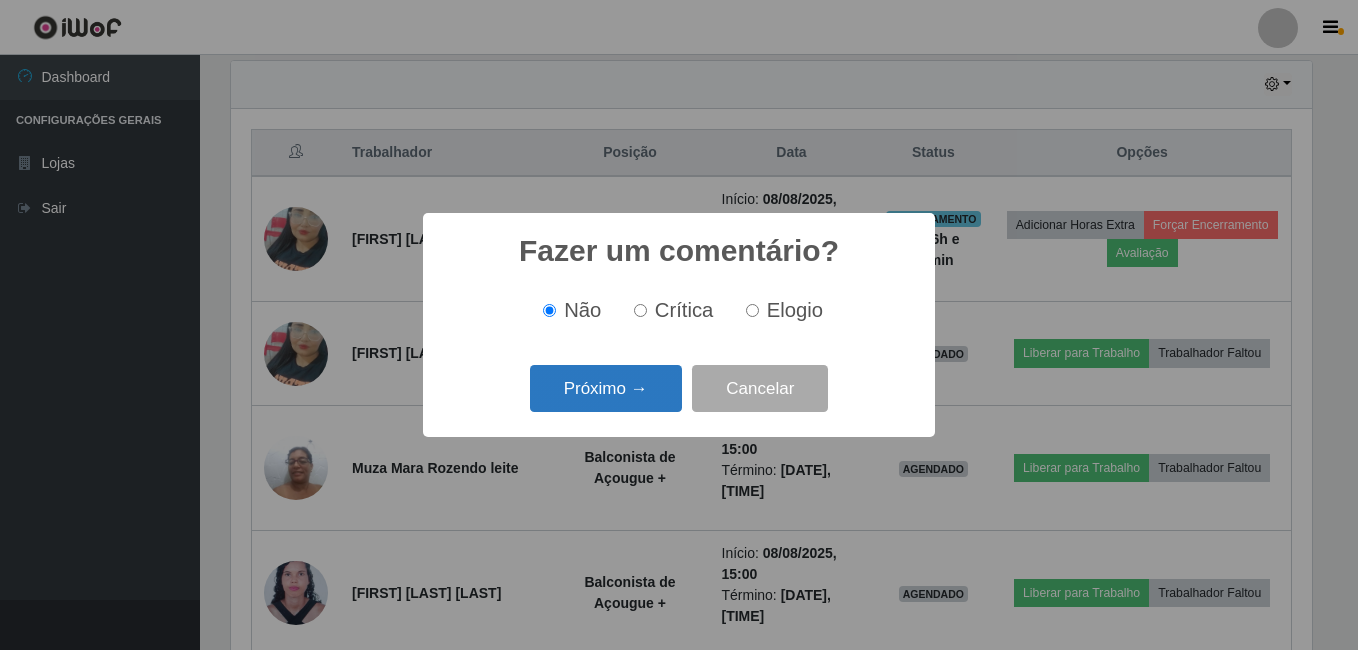 click on "Próximo →" at bounding box center (606, 388) 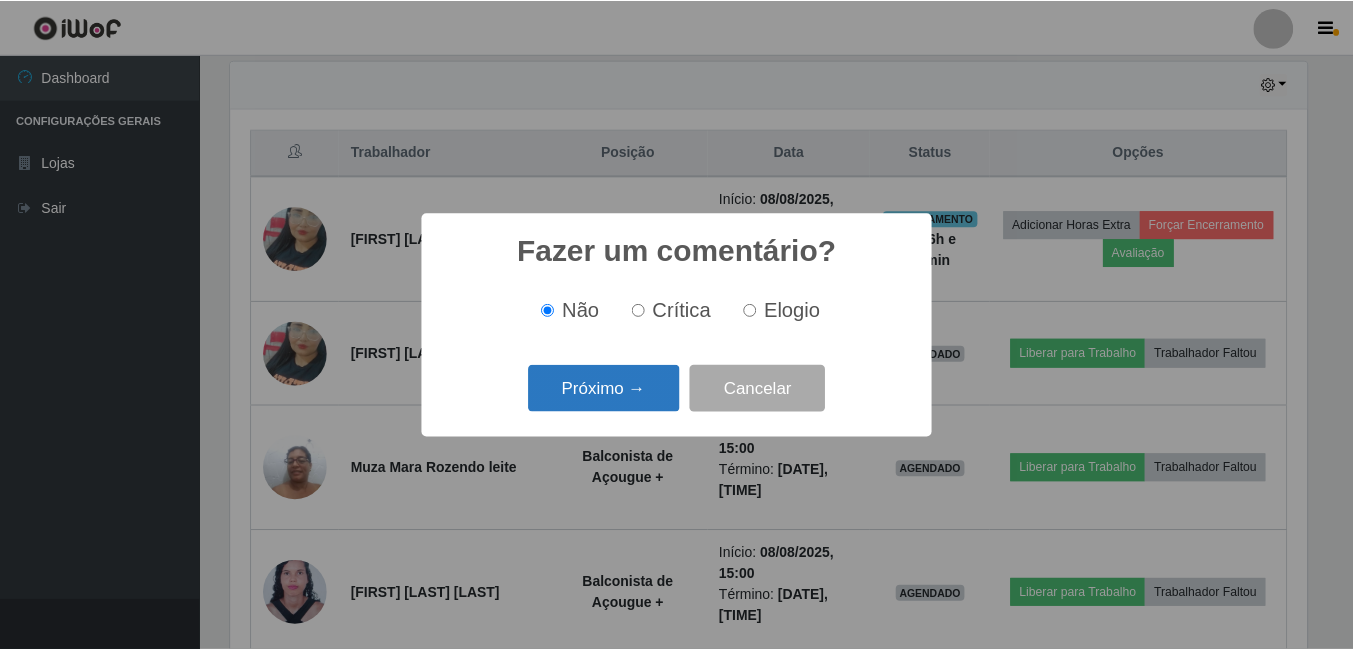 scroll, scrollTop: 999585, scrollLeft: 998919, axis: both 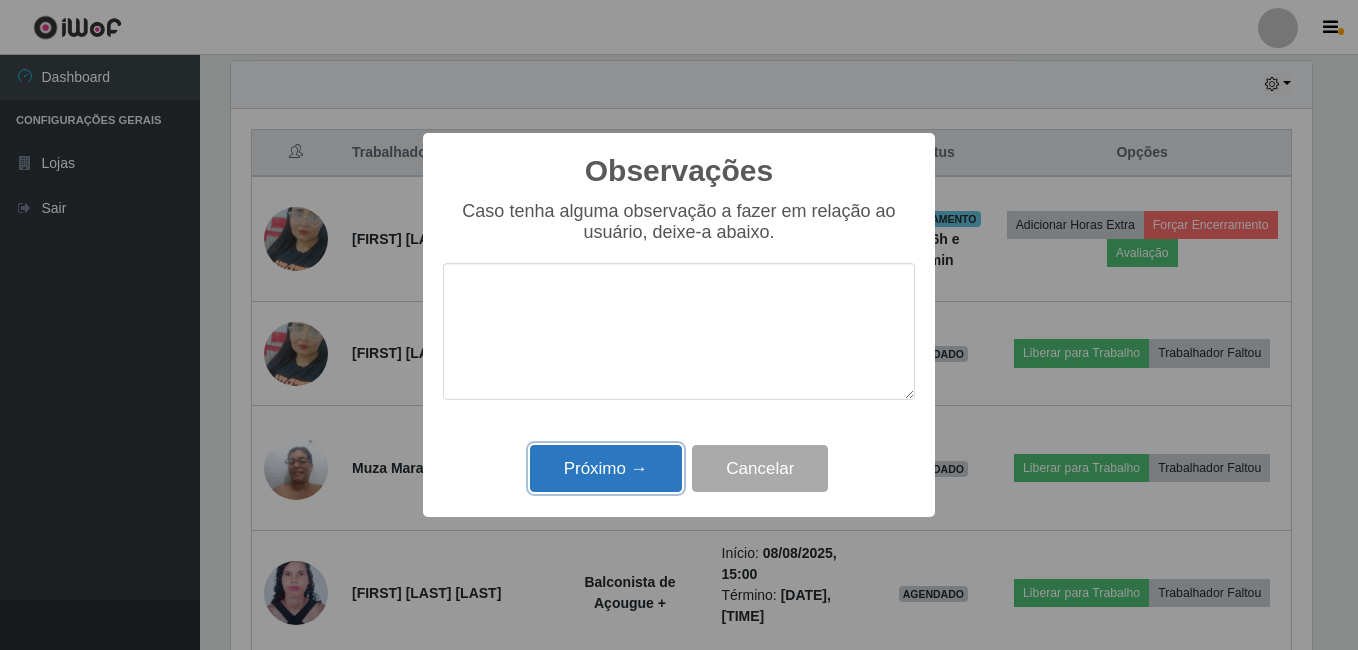 click on "Próximo →" at bounding box center (606, 468) 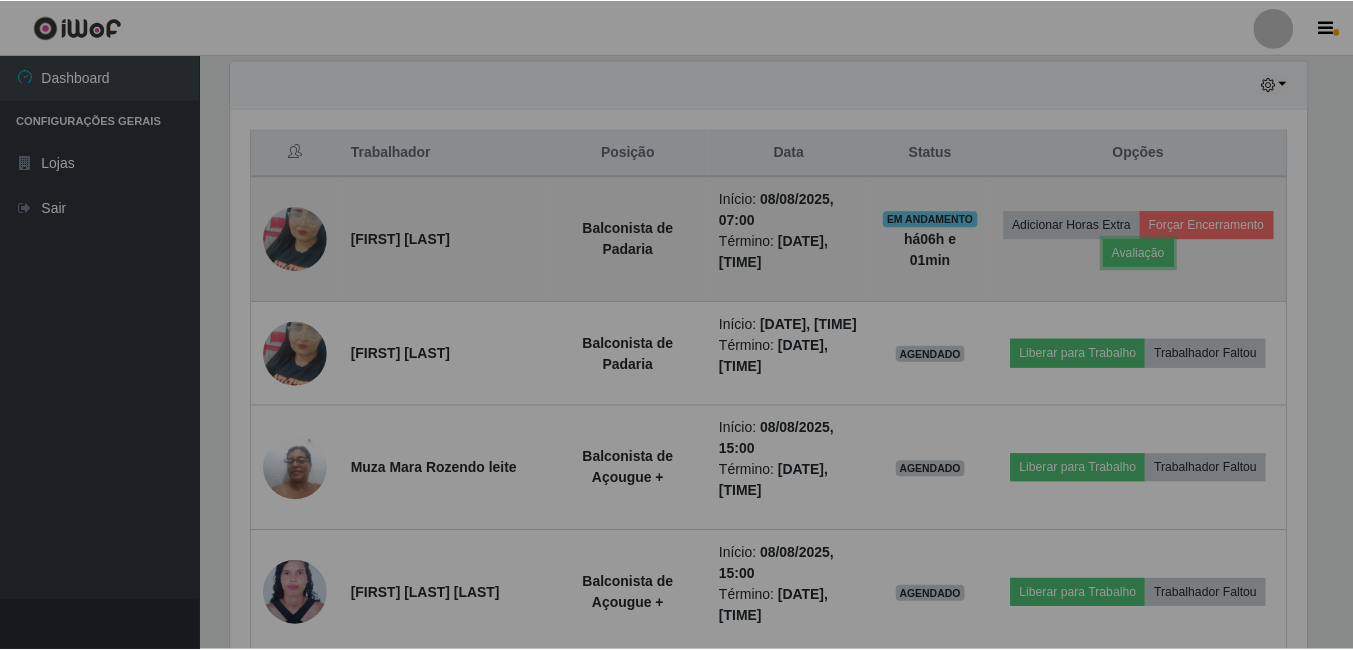 scroll, scrollTop: 999585, scrollLeft: 998909, axis: both 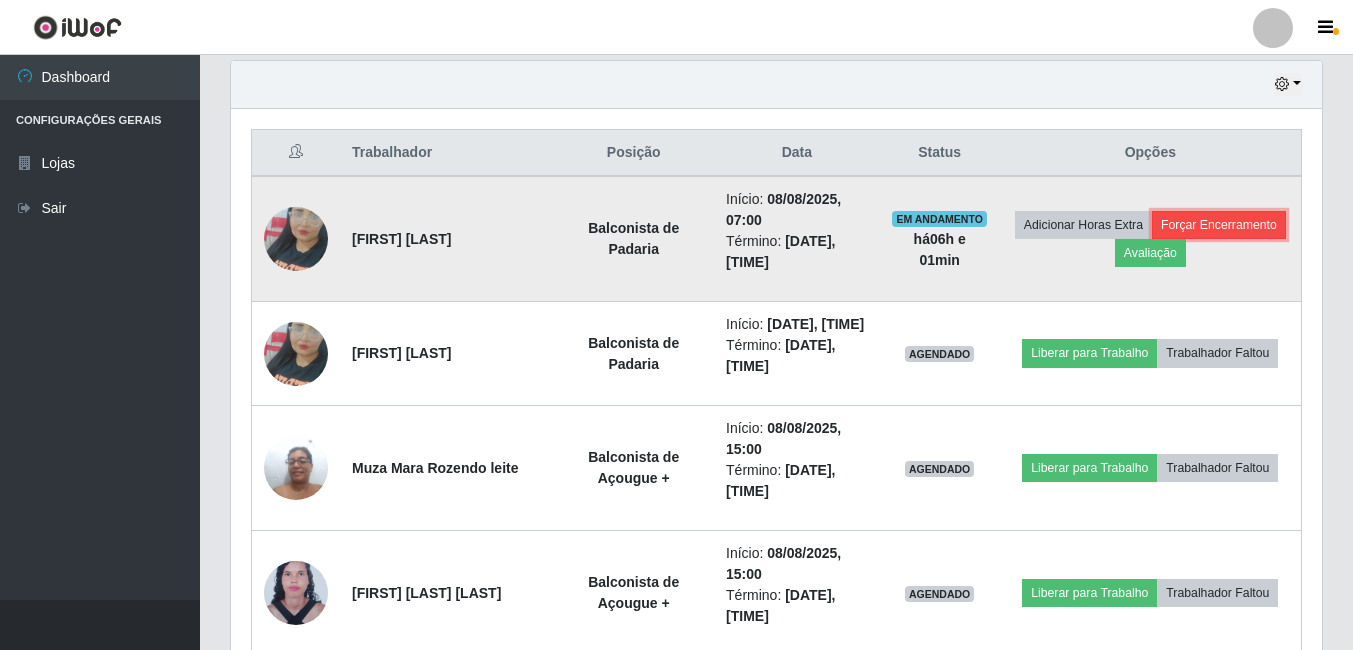 click on "Forçar Encerramento" at bounding box center (1219, 225) 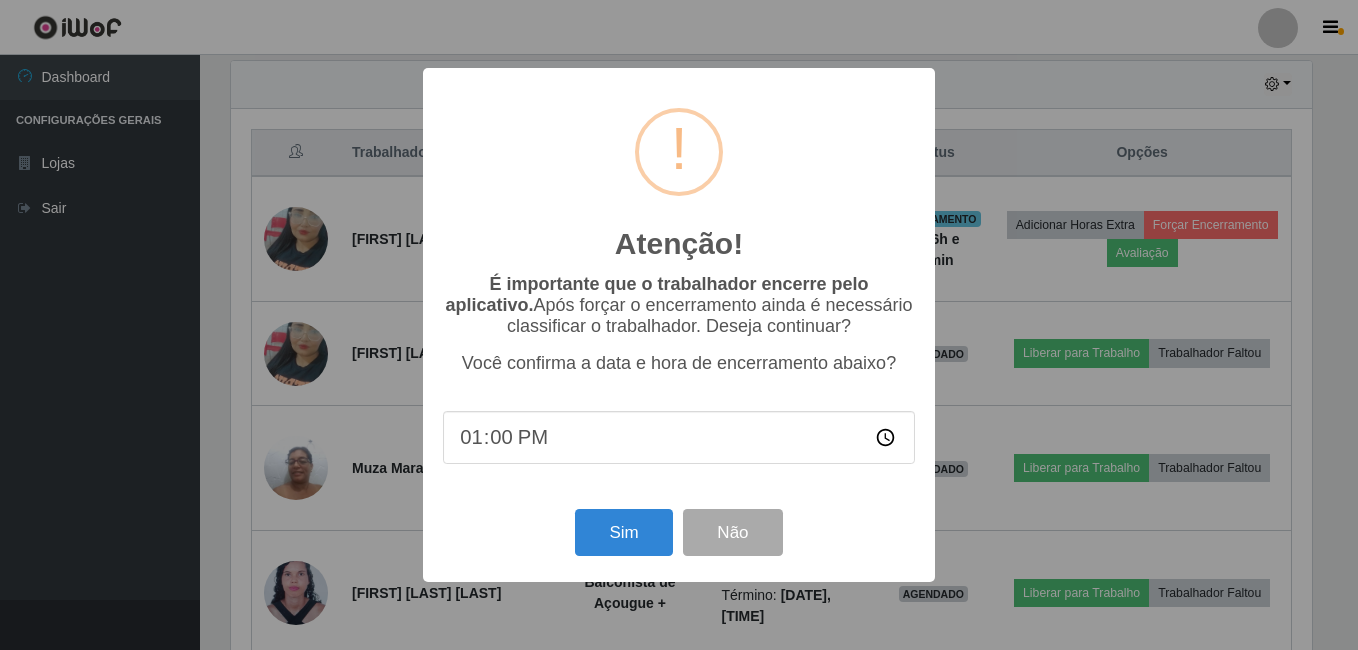 scroll, scrollTop: 999585, scrollLeft: 998919, axis: both 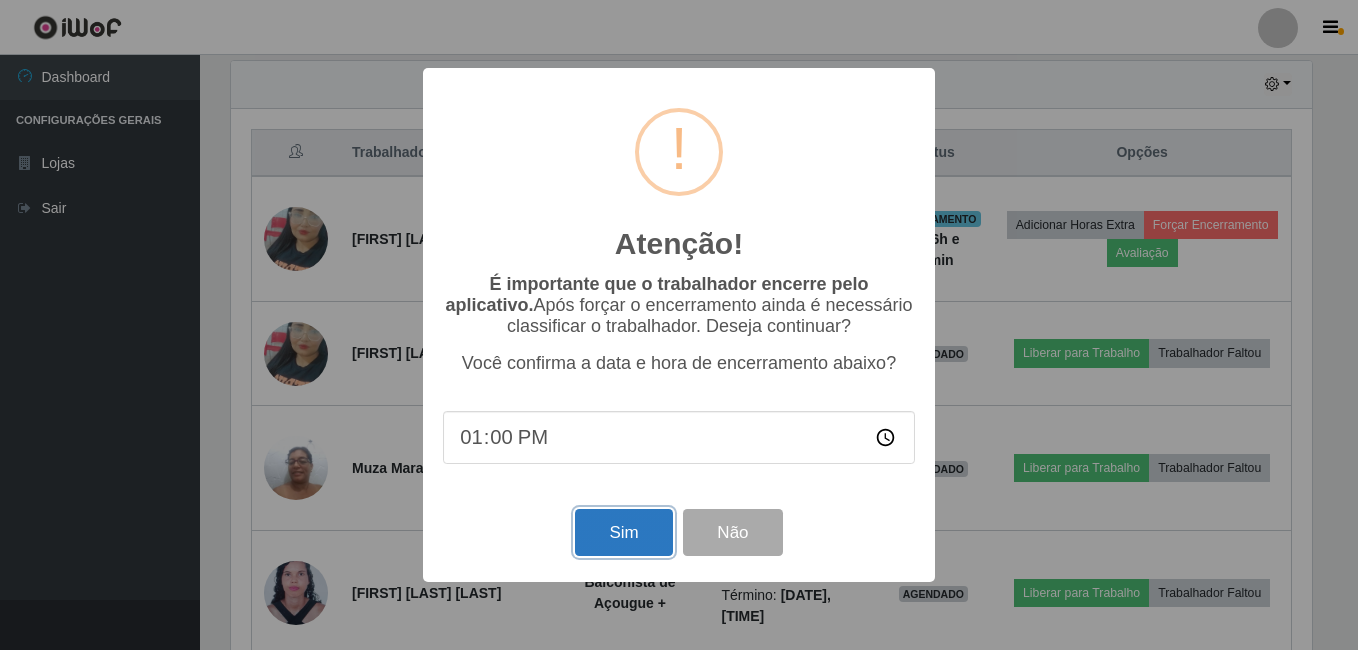 click on "Sim" at bounding box center [623, 532] 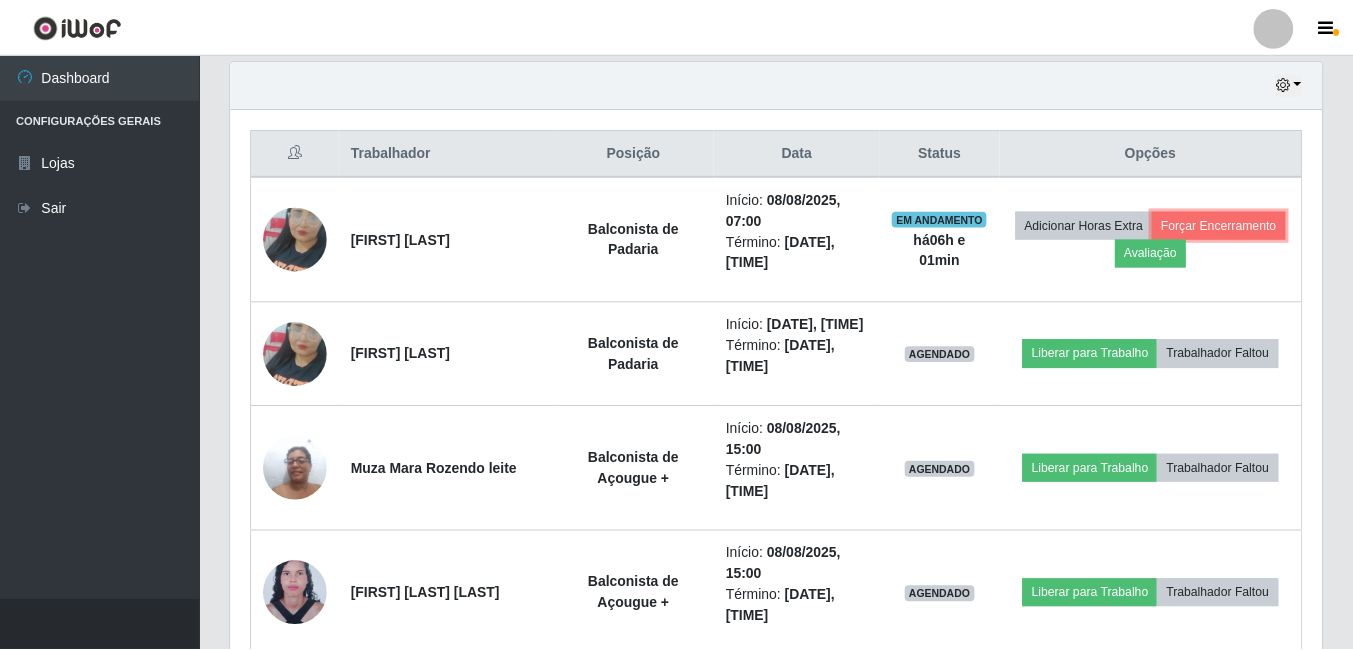 scroll, scrollTop: 999585, scrollLeft: 998909, axis: both 